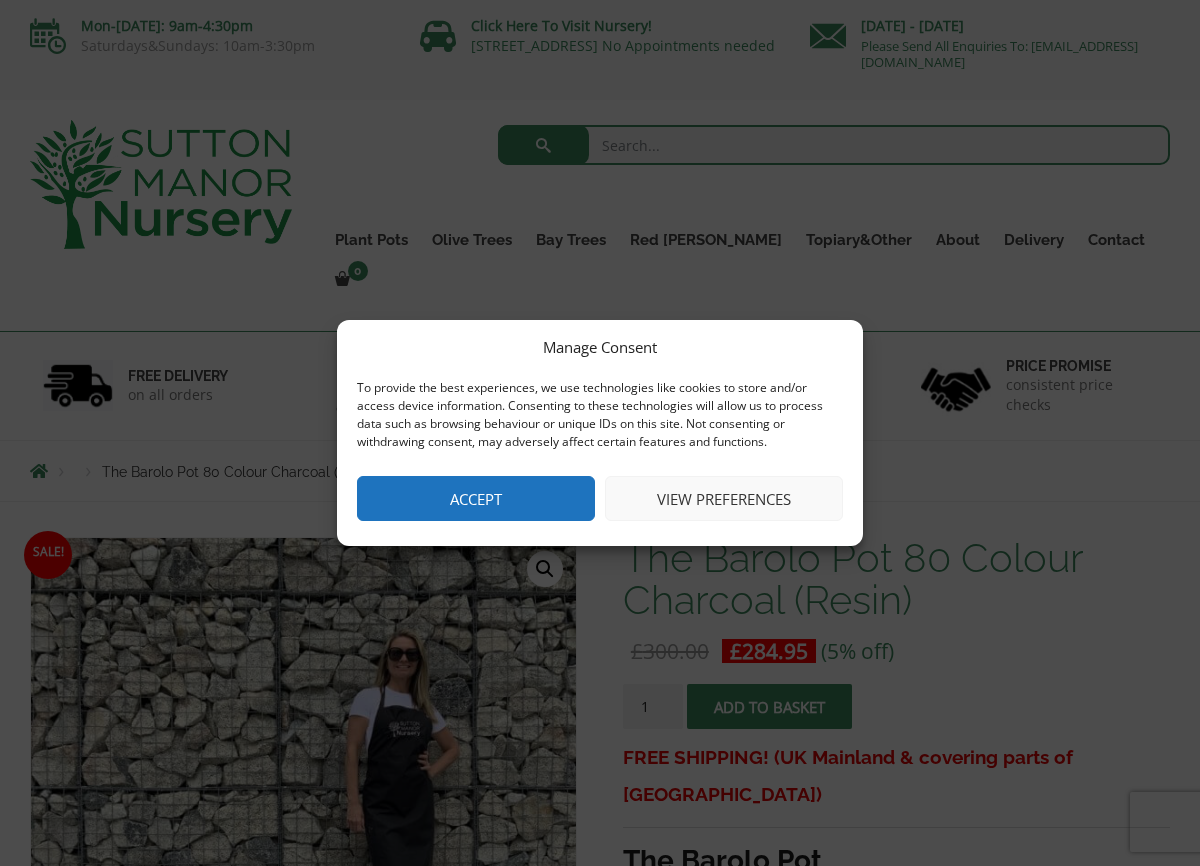scroll, scrollTop: 0, scrollLeft: 0, axis: both 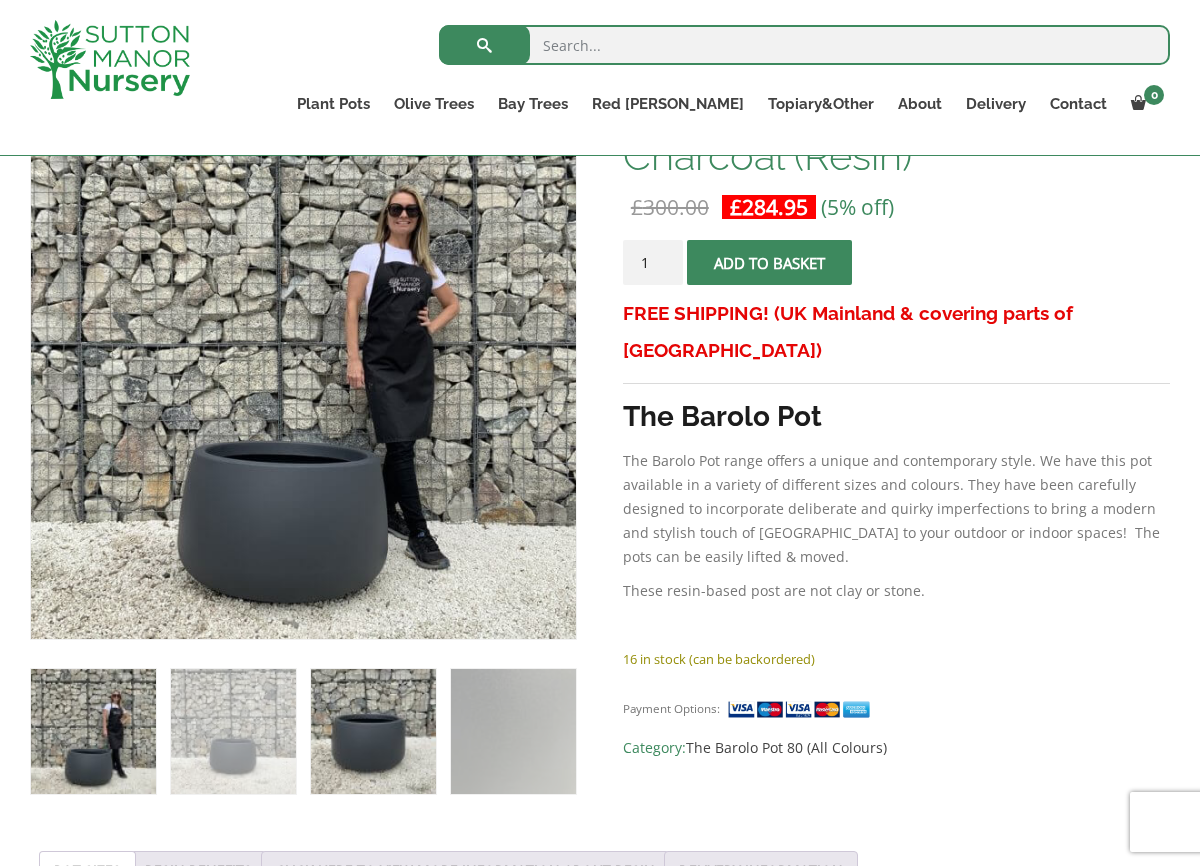 click at bounding box center (373, 731) 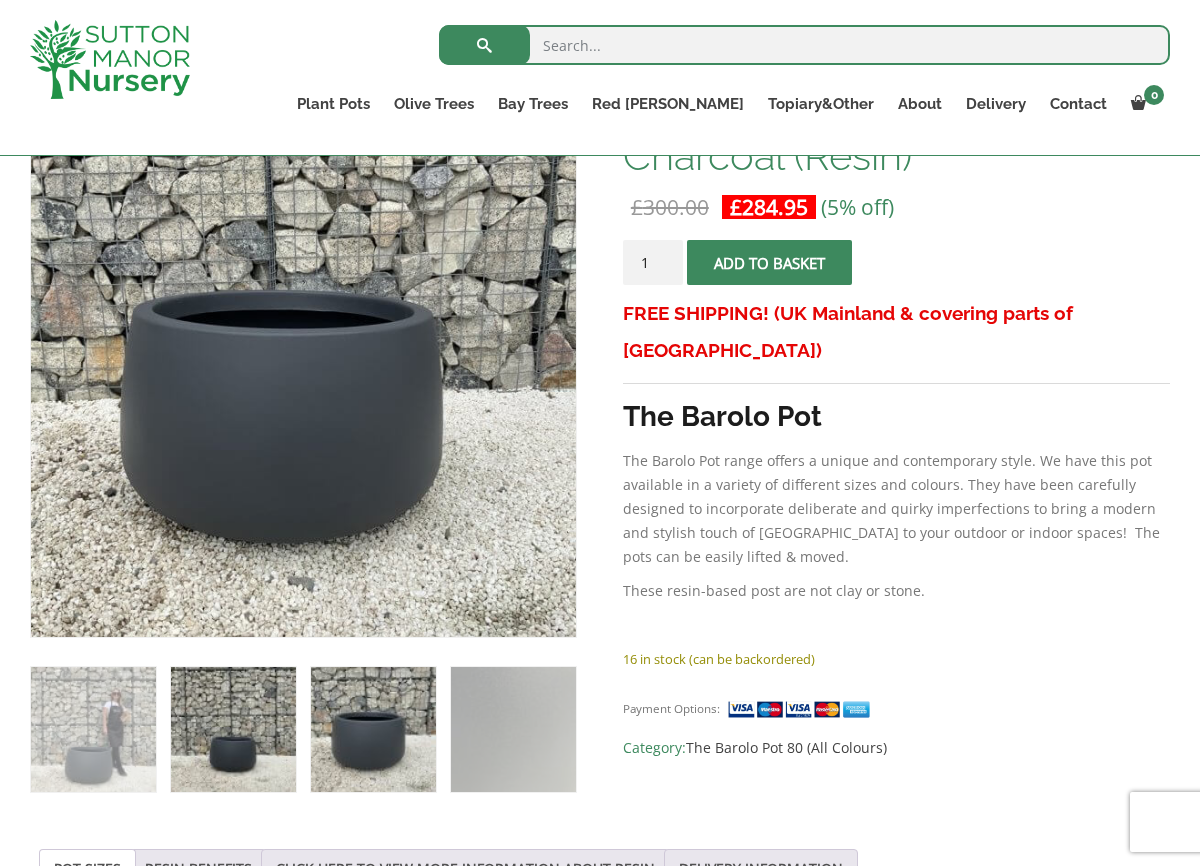 click at bounding box center (233, 729) 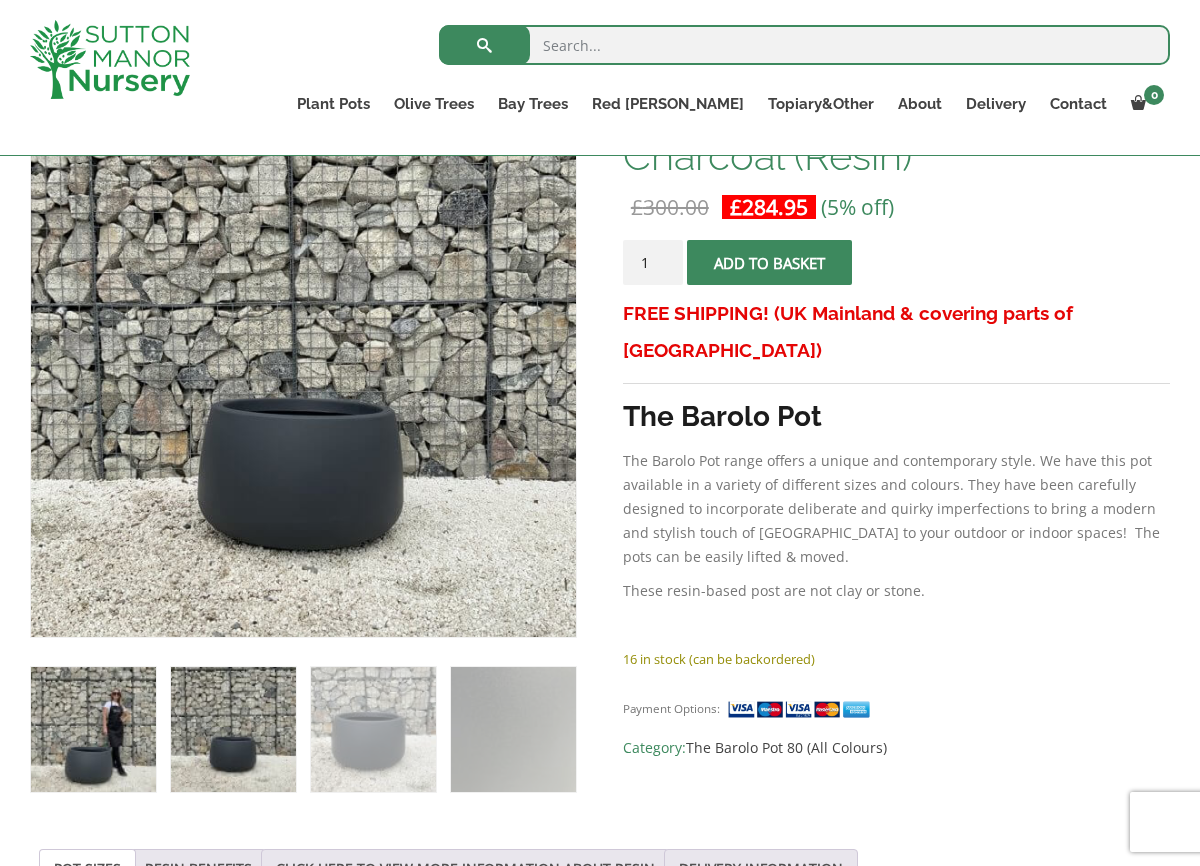 click at bounding box center [93, 729] 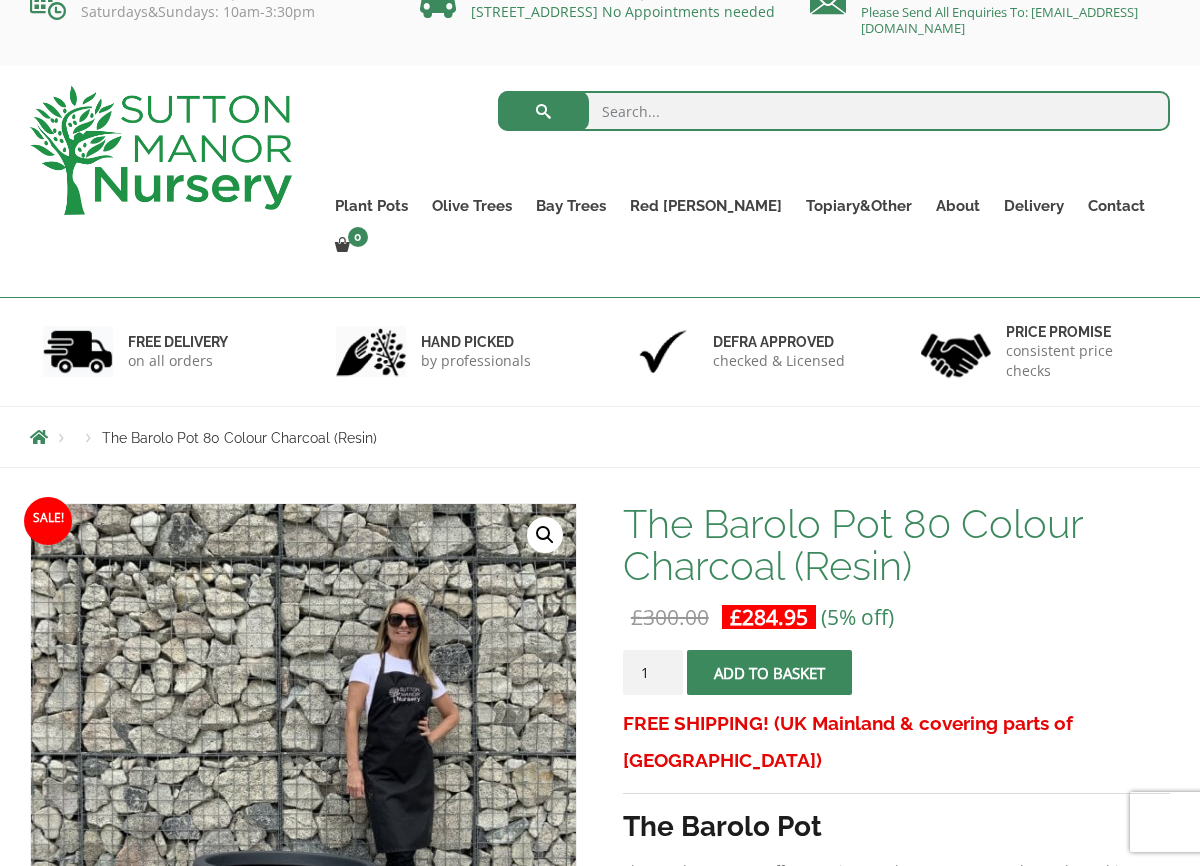 scroll, scrollTop: 0, scrollLeft: 0, axis: both 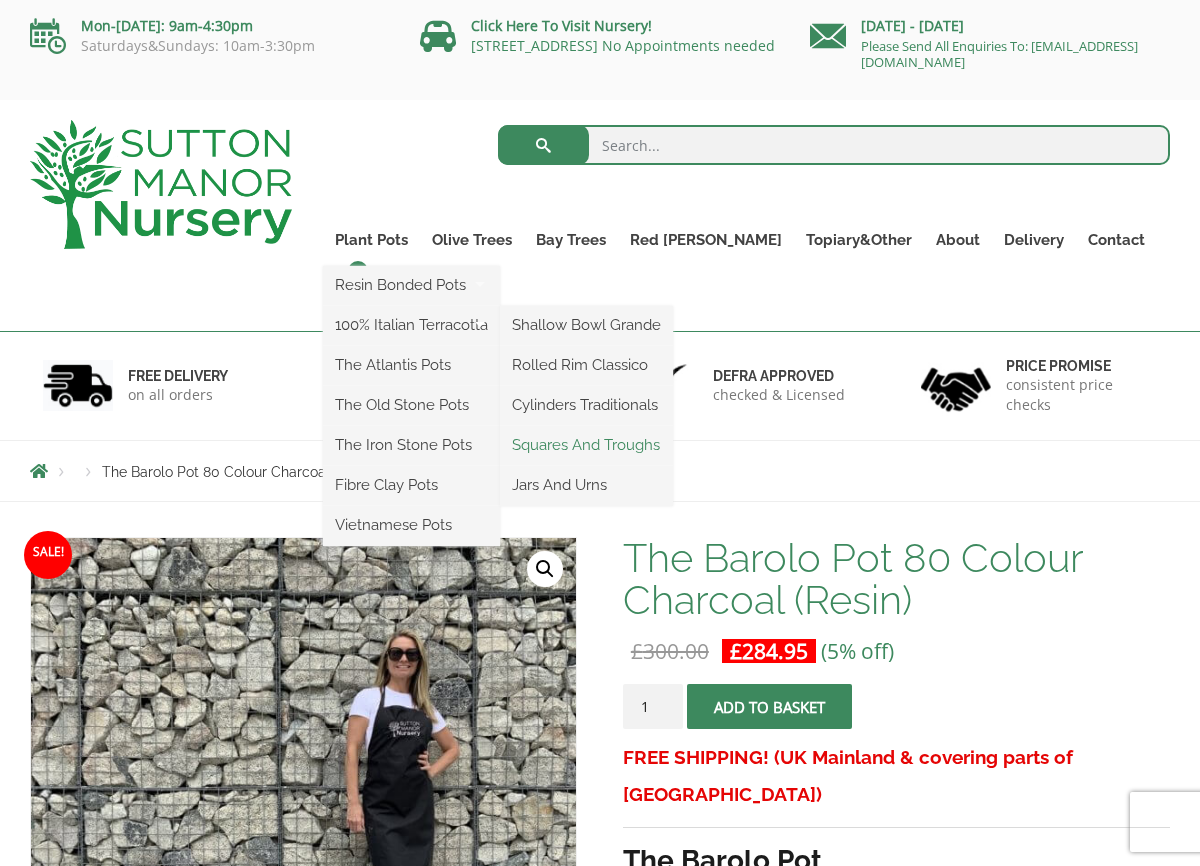 click on "Squares And Troughs" at bounding box center [586, 445] 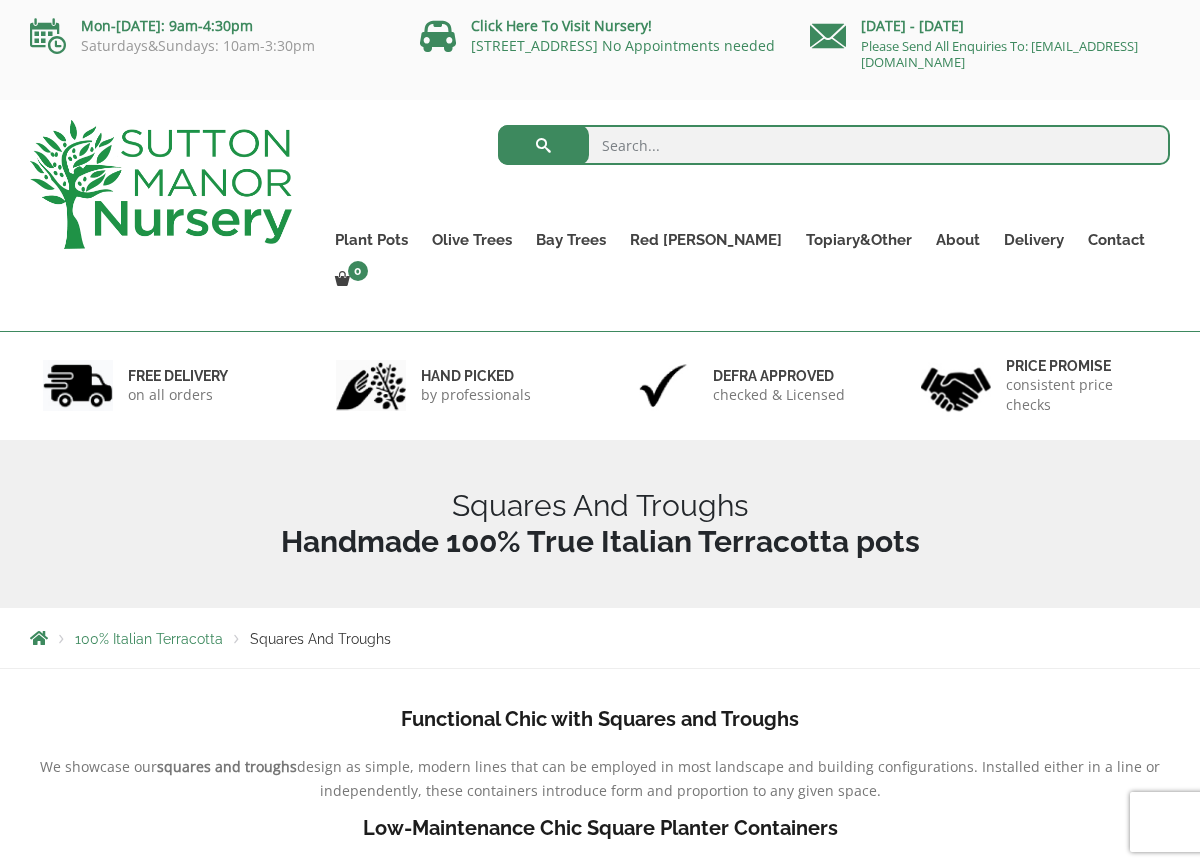 scroll, scrollTop: 0, scrollLeft: 0, axis: both 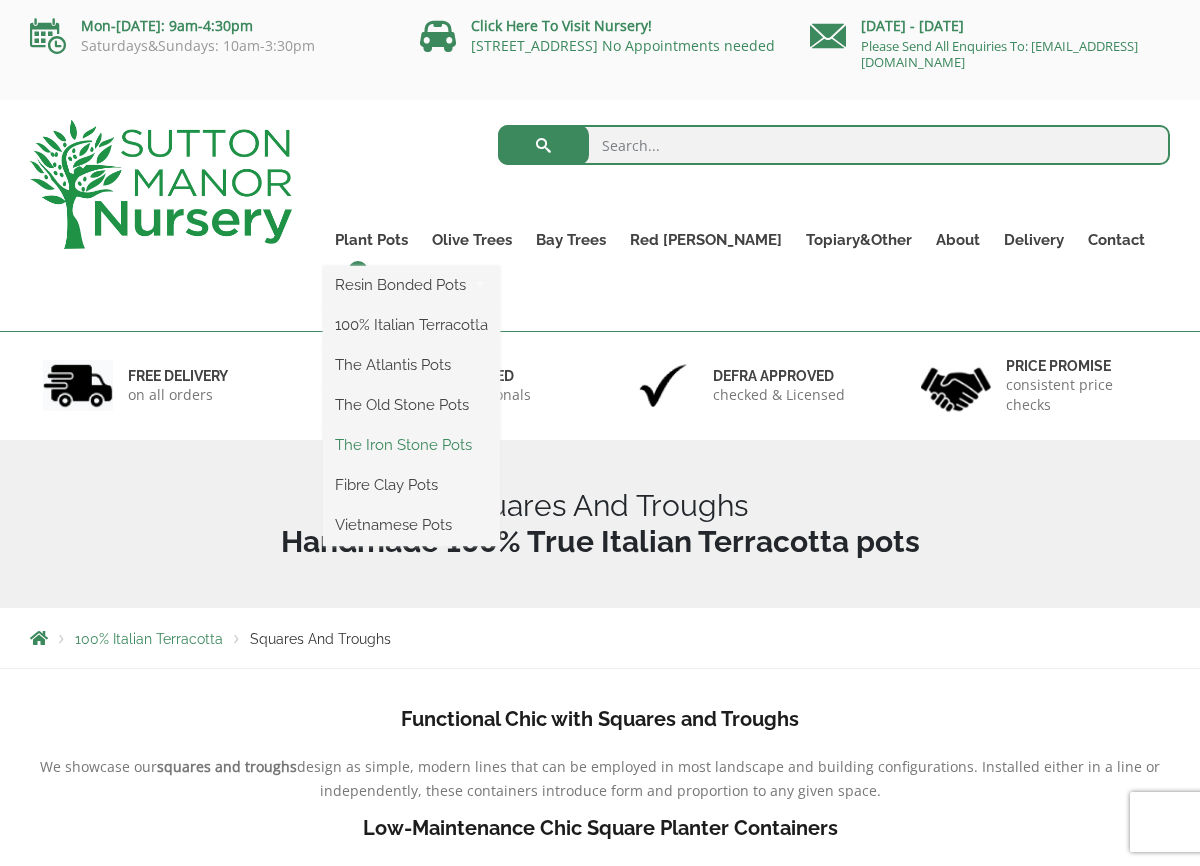click on "The Iron Stone Pots" at bounding box center [411, 445] 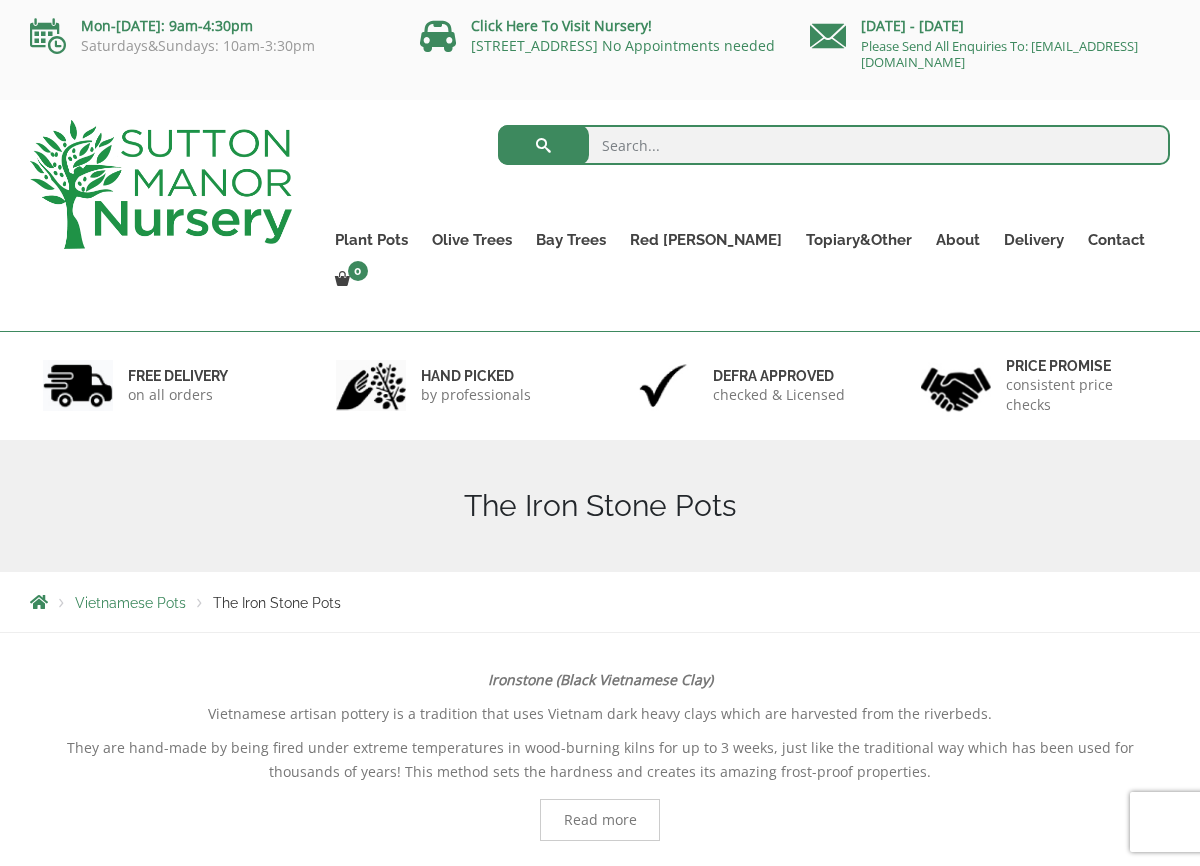 scroll, scrollTop: 0, scrollLeft: 0, axis: both 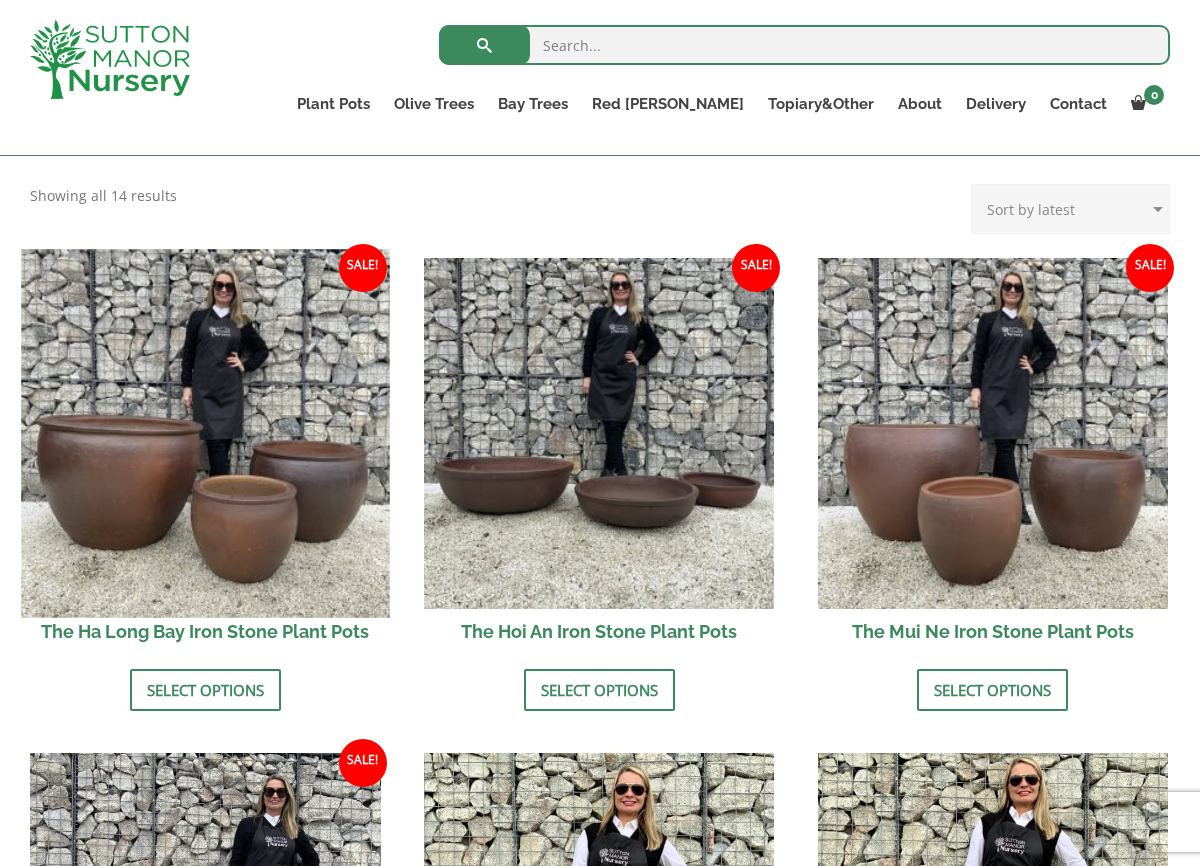 click at bounding box center [205, 433] 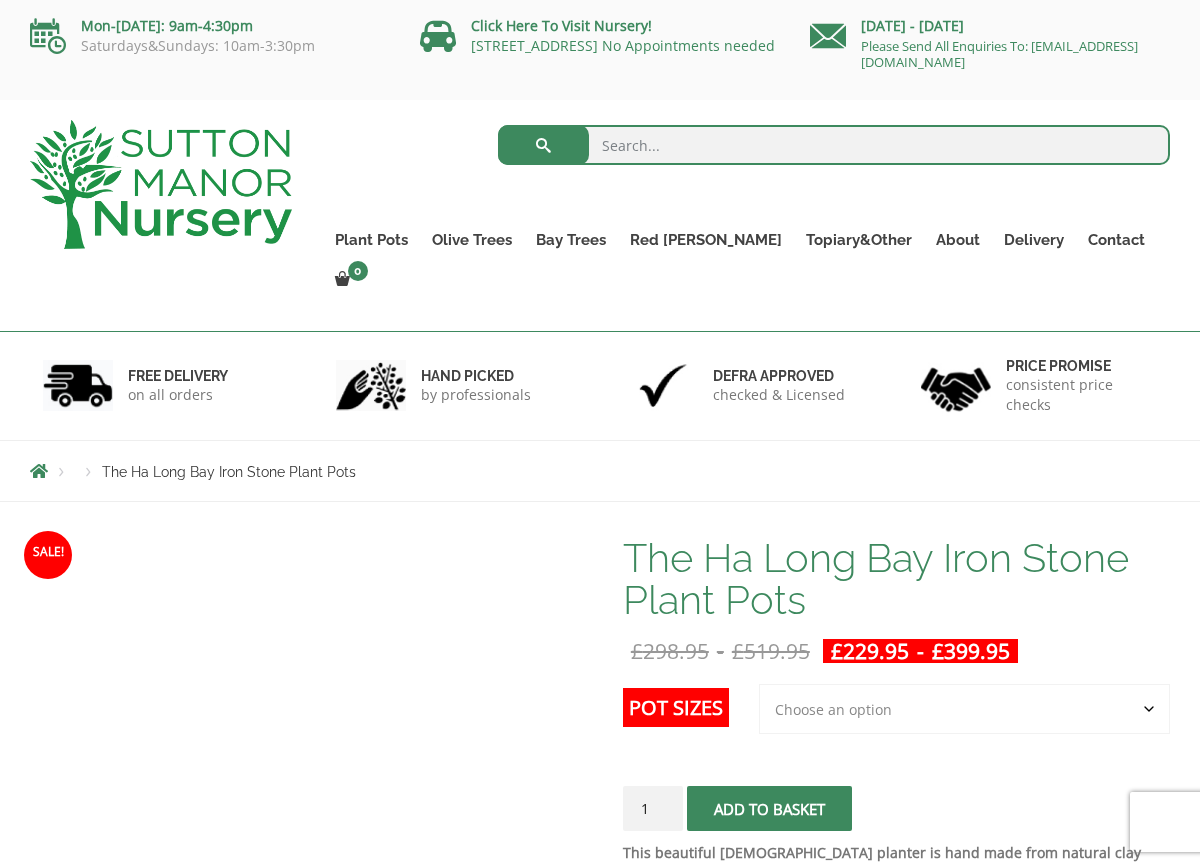 scroll, scrollTop: 0, scrollLeft: 0, axis: both 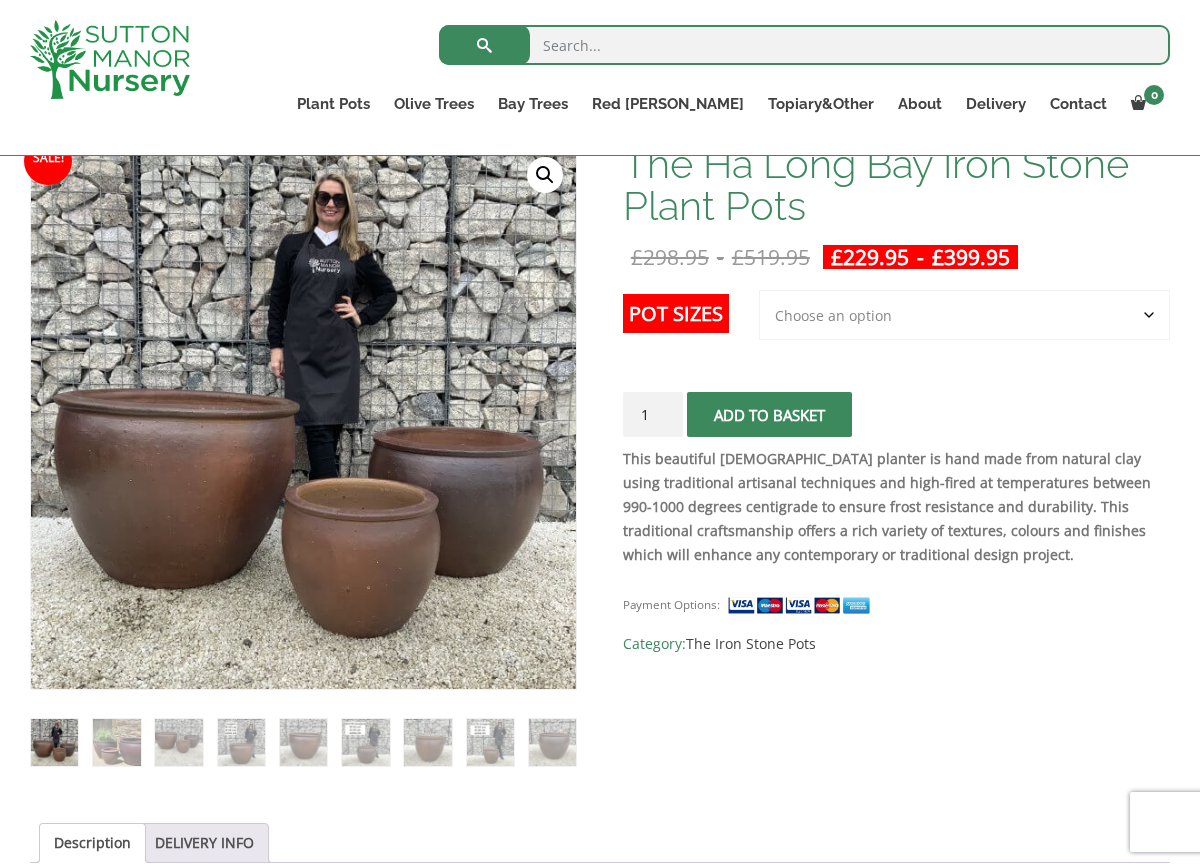 click on "Choose an option 3rd to Largest Pot In The Picture 2nd to Largest Pot In The Picture Largest pot In The Picture" 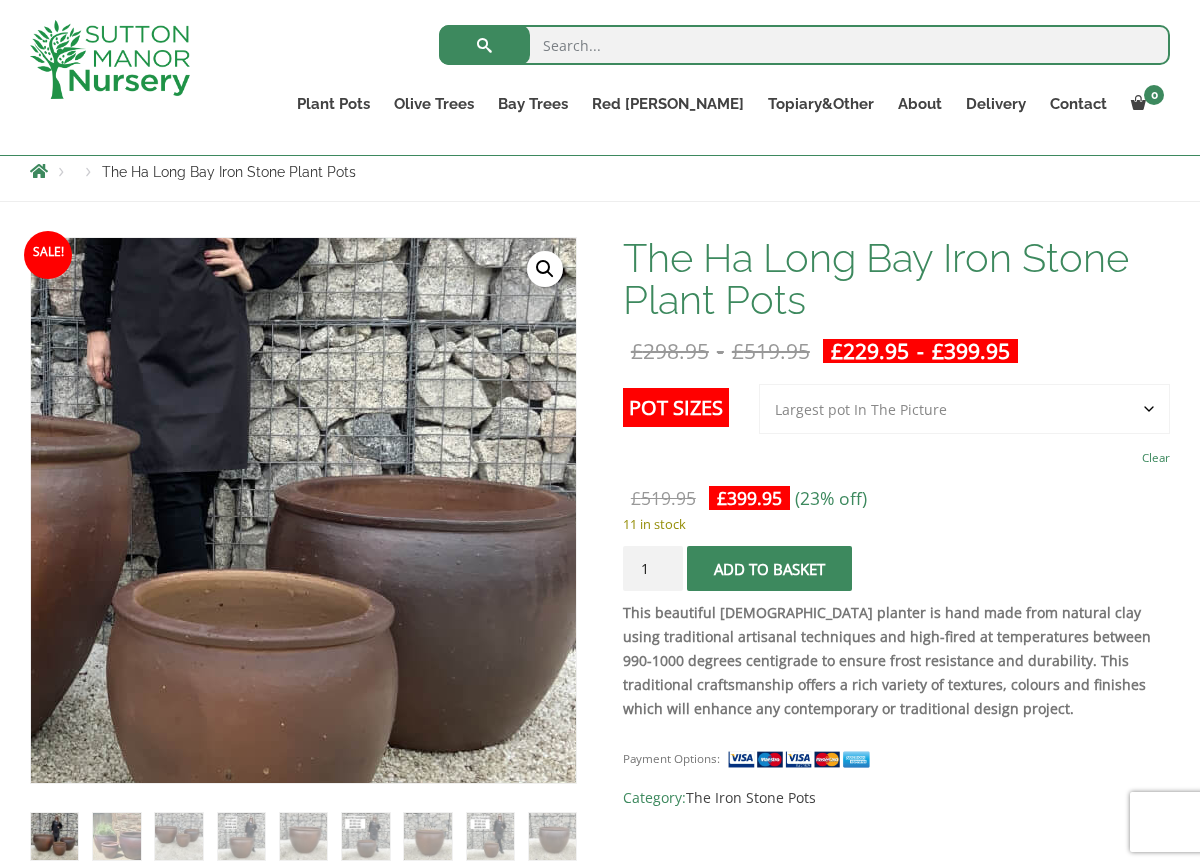 scroll, scrollTop: 226, scrollLeft: 0, axis: vertical 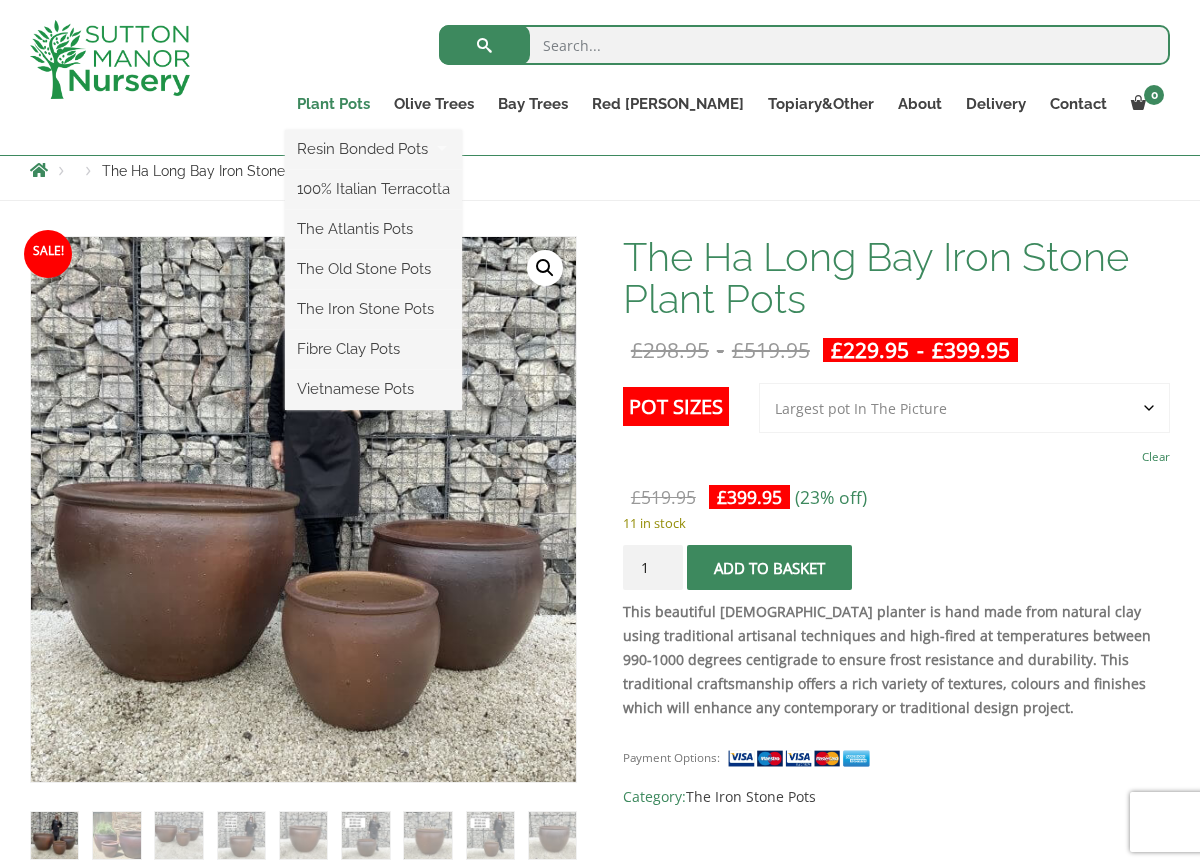 click on "Plant Pots" at bounding box center [333, 104] 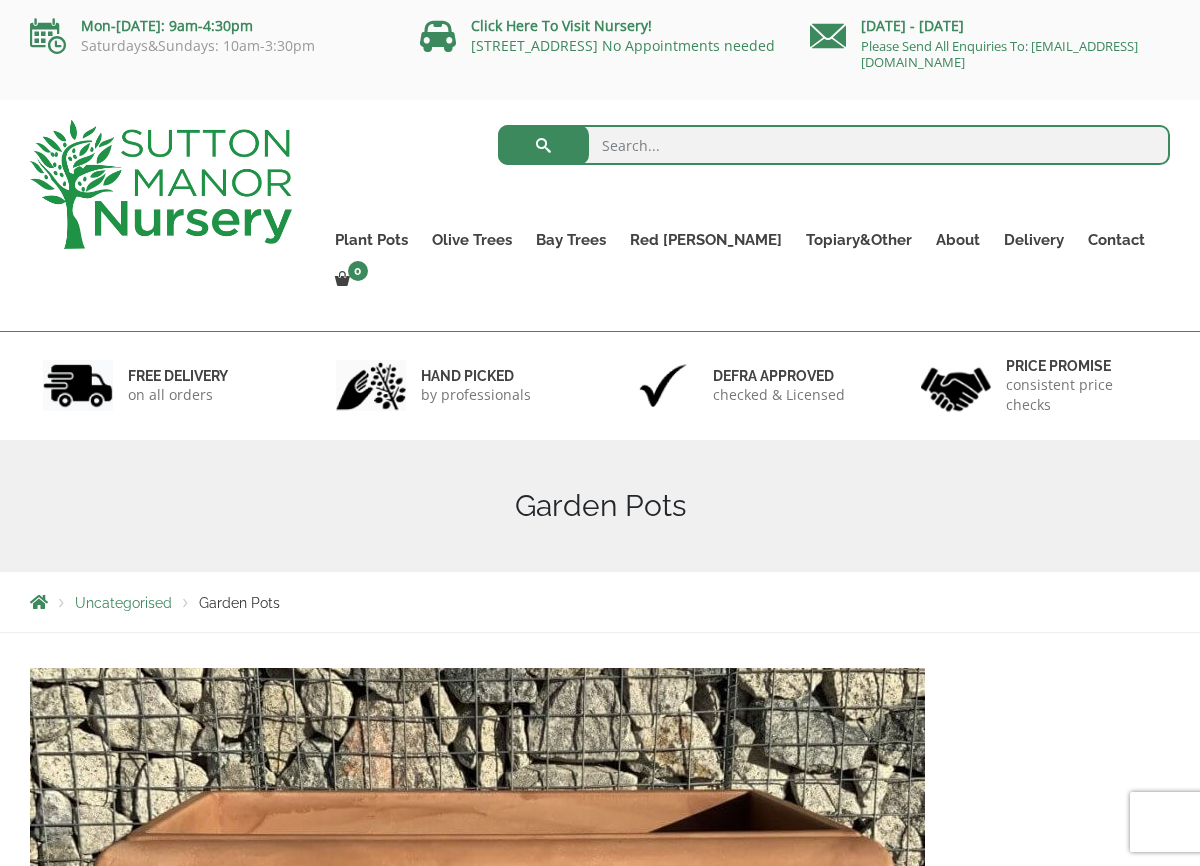 scroll, scrollTop: 0, scrollLeft: 0, axis: both 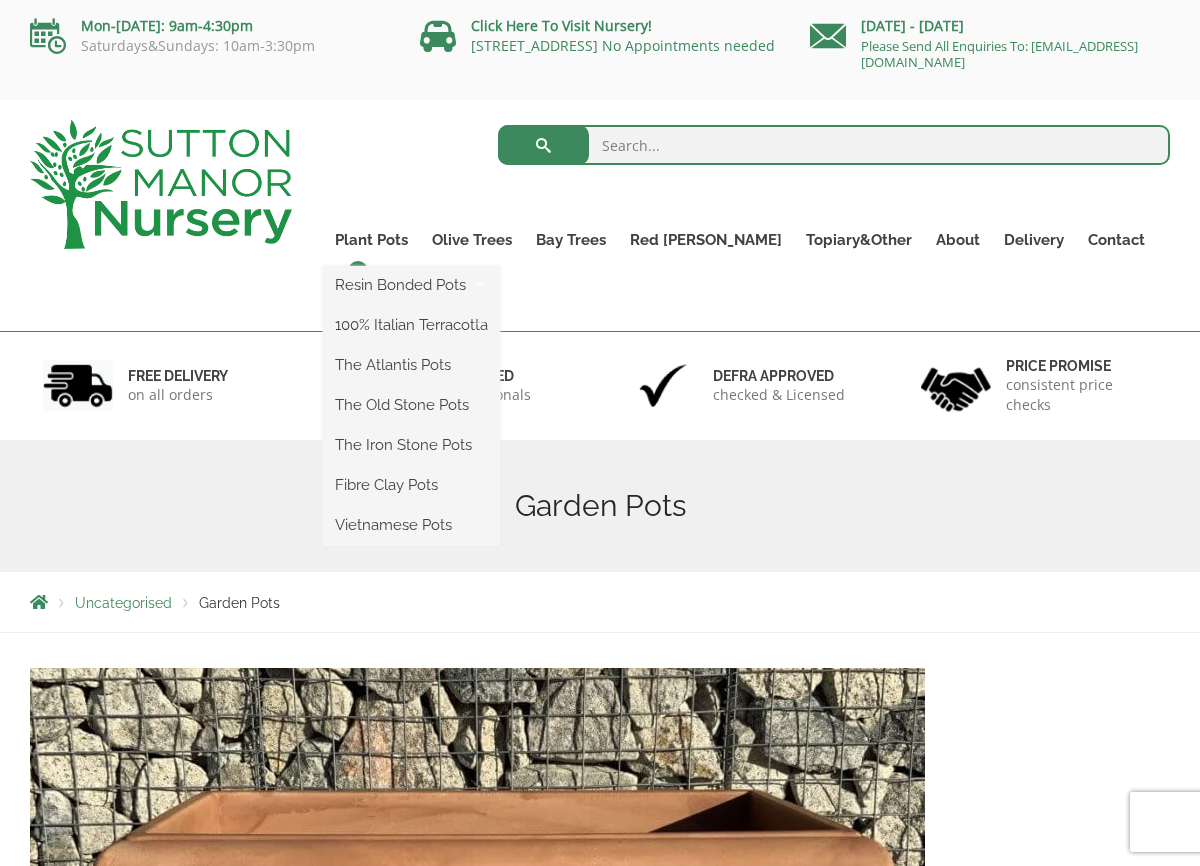 click on "Resin Bonded Pots
The Milan Pots
The Capri Pots
The Brunello Pots
The Venice Cube Pots
The Barolo Pots
The Rome Bowl
The Olive Jar
The Sicilian Pots
The Mediterranean Pots
The San Marino Pots
The Tuscany Fruit Pots
The Pompei Pots
The Florence Oval Pot
The Alfresco Pots
100% Italian Terracotta
Shallow Bowl Grande
Rolled Rim Classico
Cylinders Traditionals
Squares And Troughs
Jars And Urns
The Atlantis Pots
The Old Stone Pots
The Iron Stone Pots
Fibre Clay Pots
Vietnamese Pots" at bounding box center [411, 406] 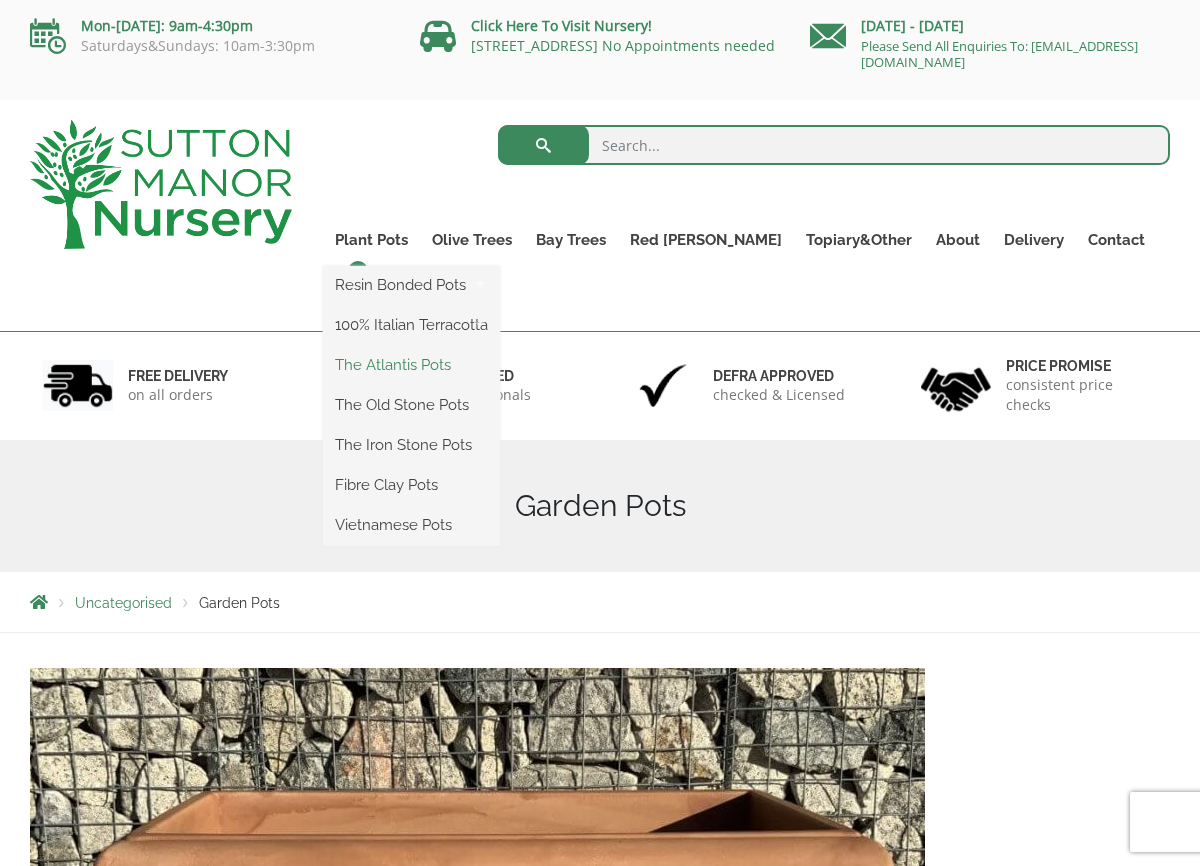 click on "The Atlantis Pots" at bounding box center (411, 365) 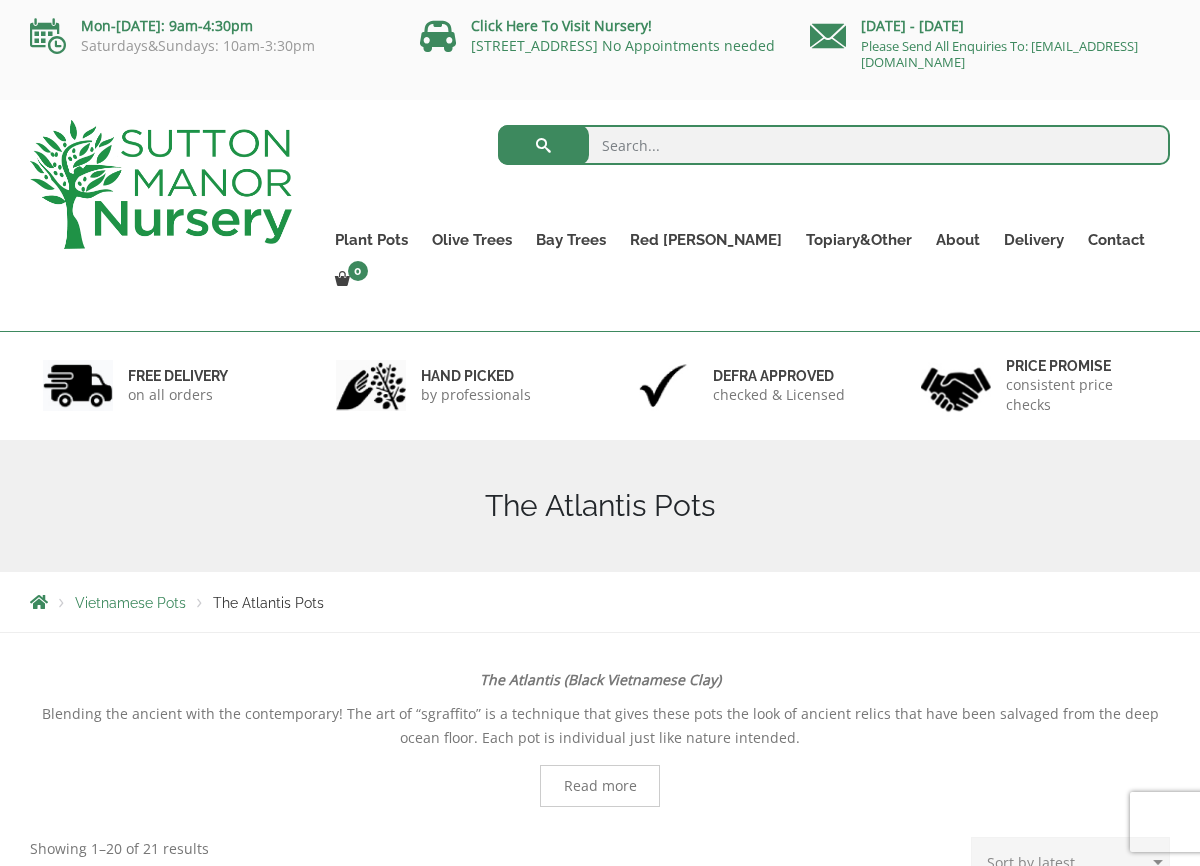 scroll, scrollTop: 0, scrollLeft: 0, axis: both 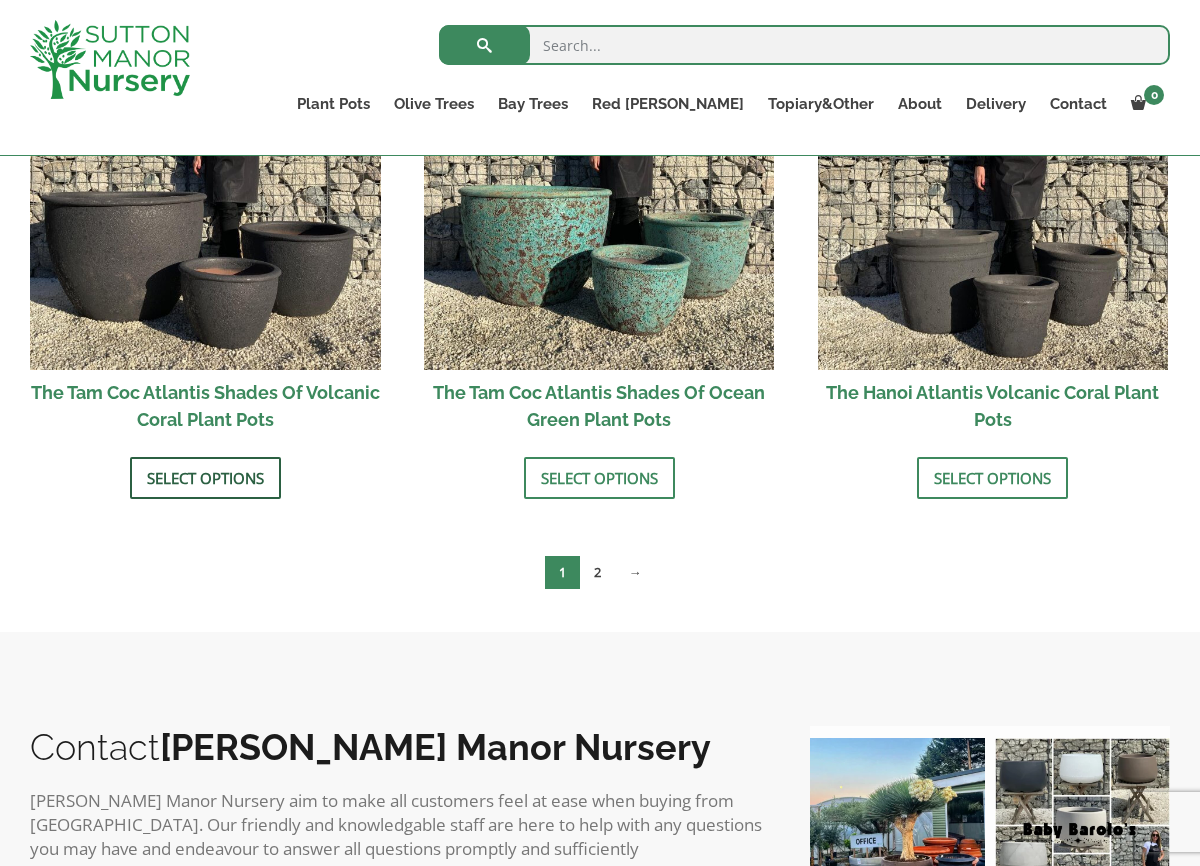 click on "Select options" at bounding box center [205, 478] 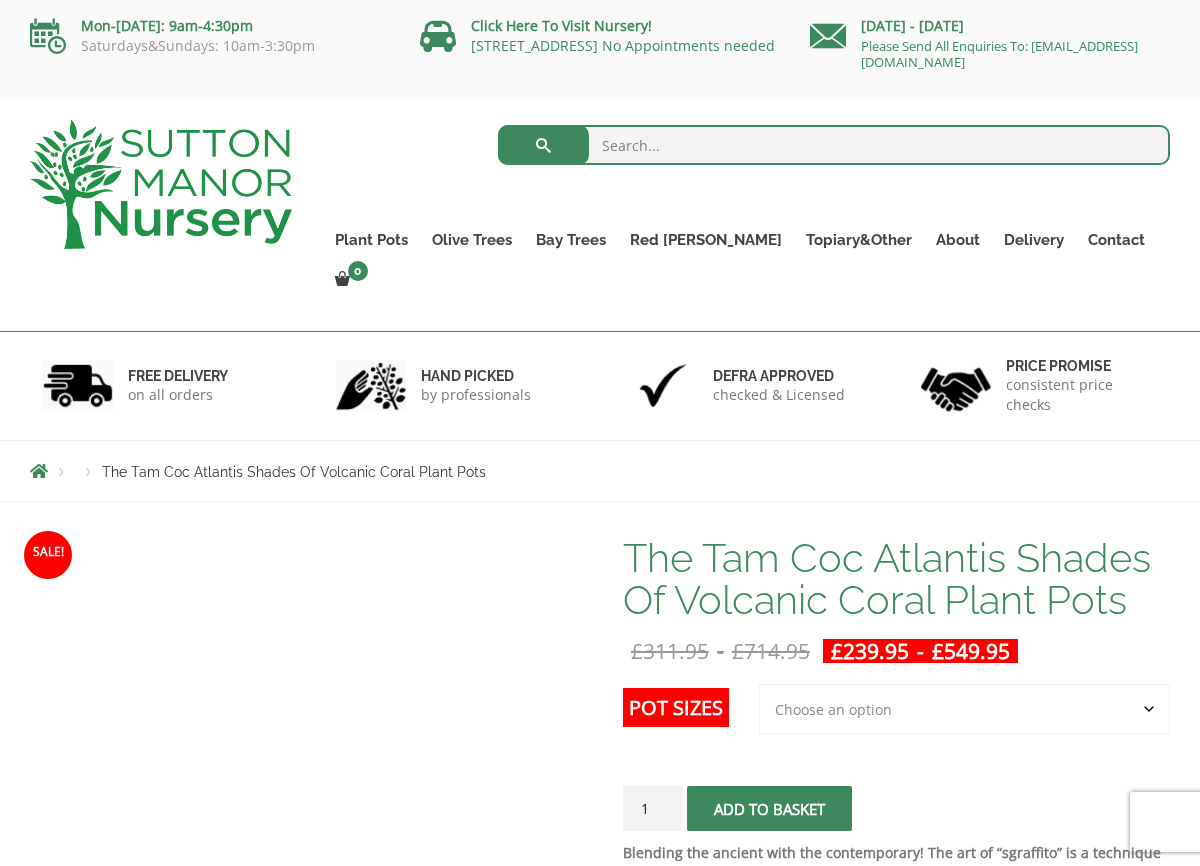 scroll, scrollTop: 0, scrollLeft: 0, axis: both 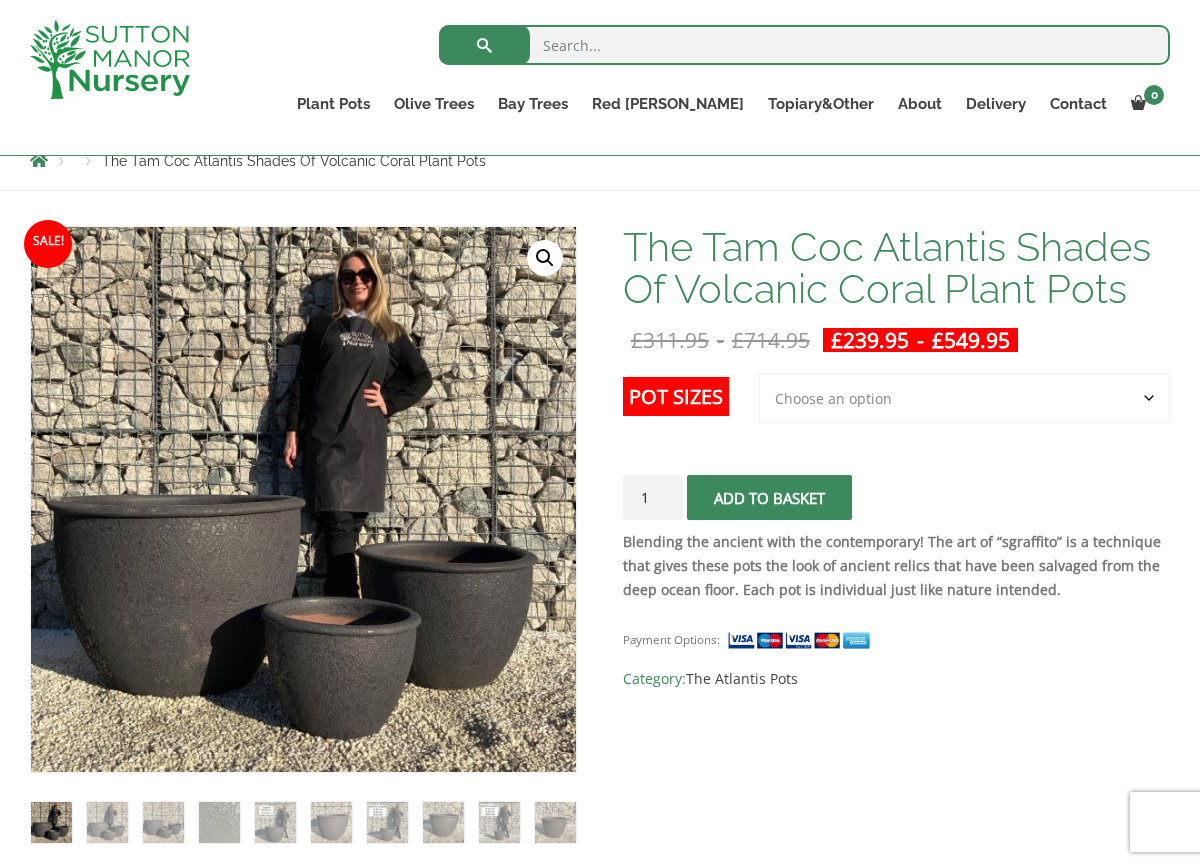 click on "Choose an option 3rd to Largest Pot In The Picture 2nd to Largest Pot In The Picture Largest pot In The Picture" 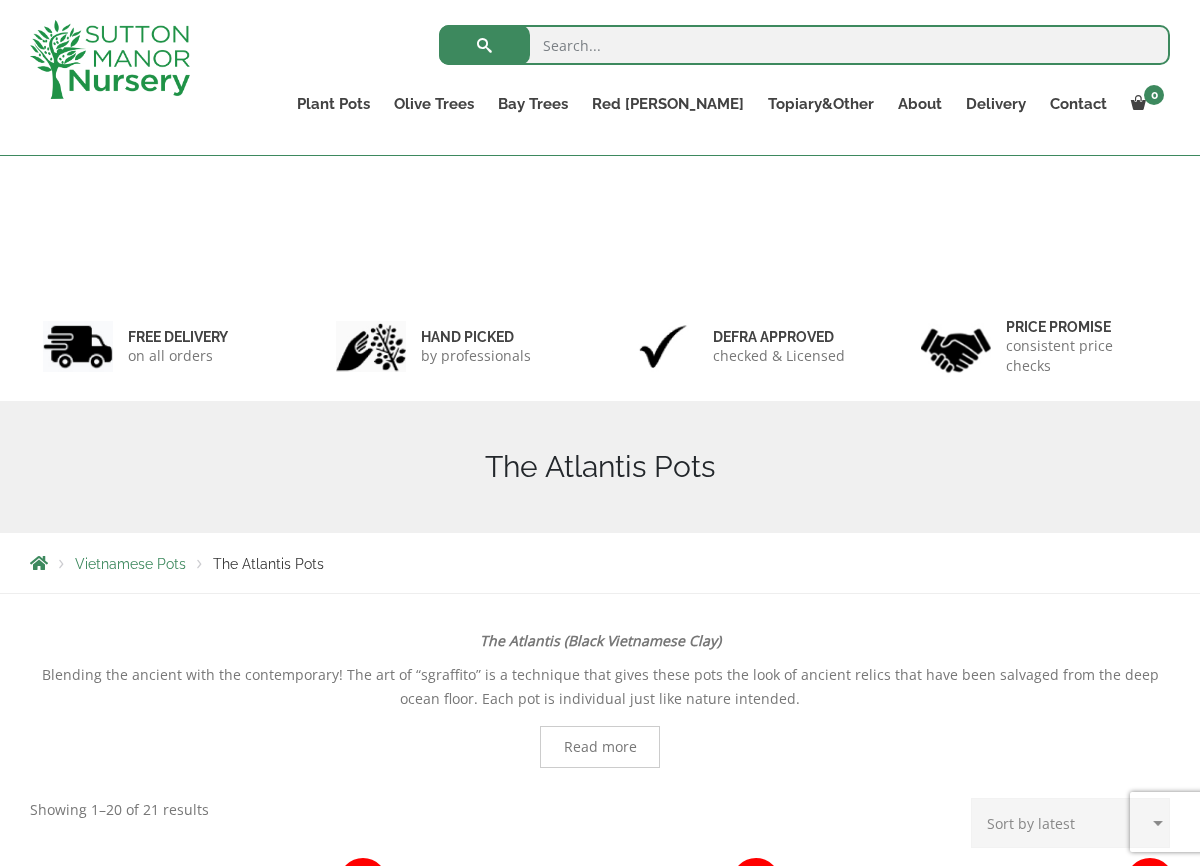 scroll, scrollTop: 1910, scrollLeft: 0, axis: vertical 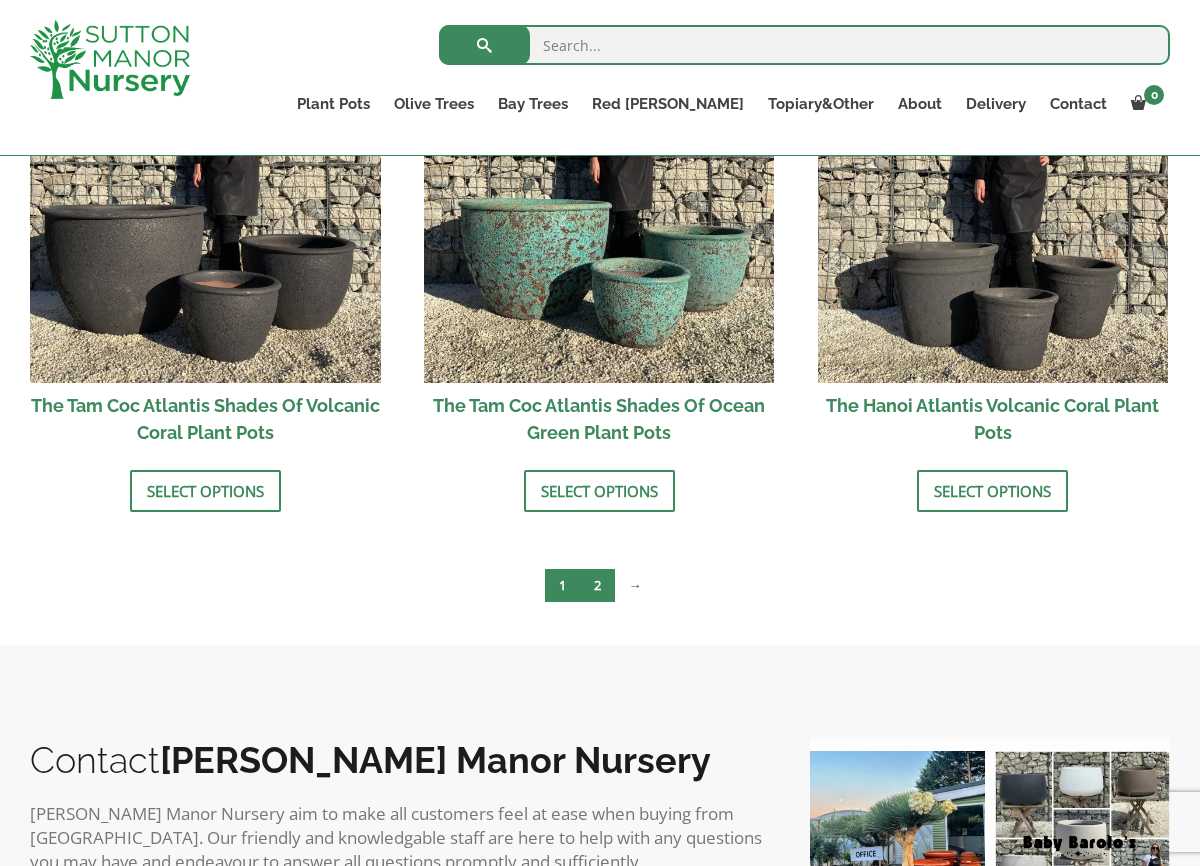 click on "2" at bounding box center [597, 585] 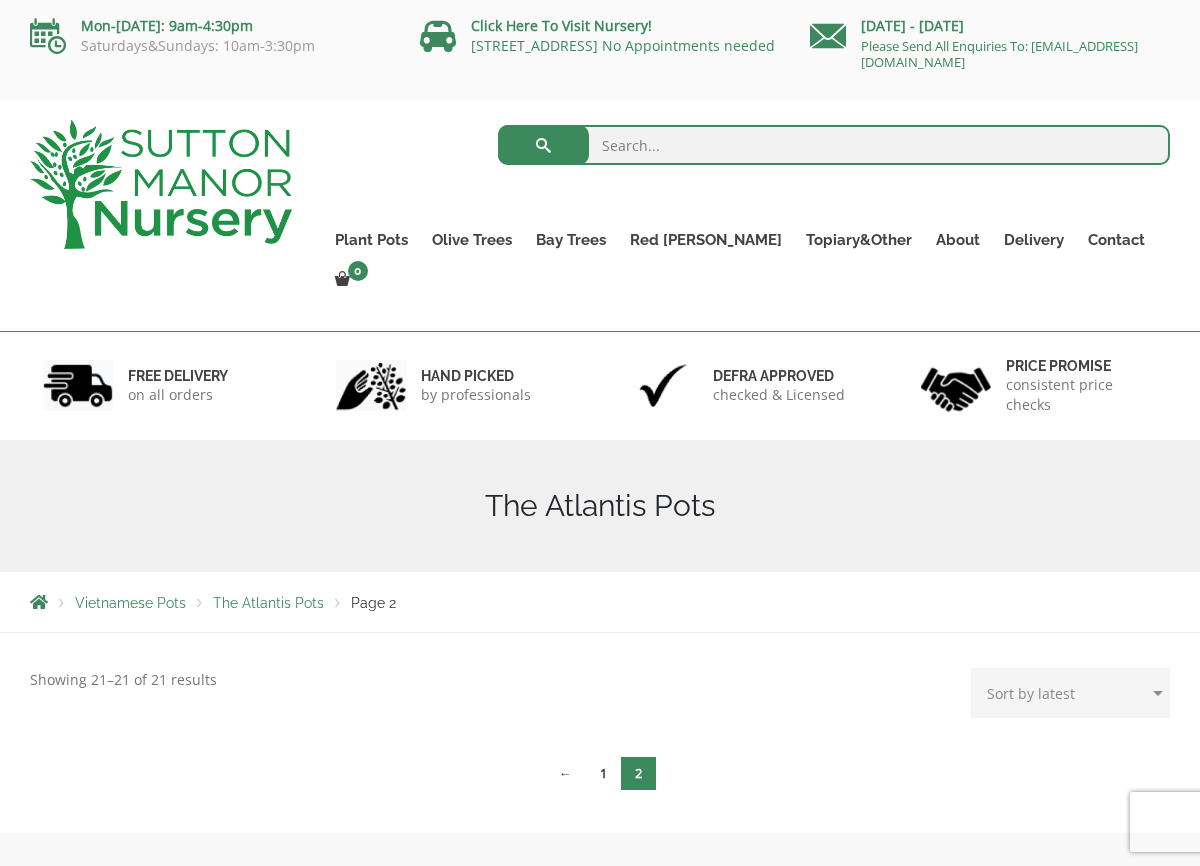 scroll, scrollTop: 0, scrollLeft: 0, axis: both 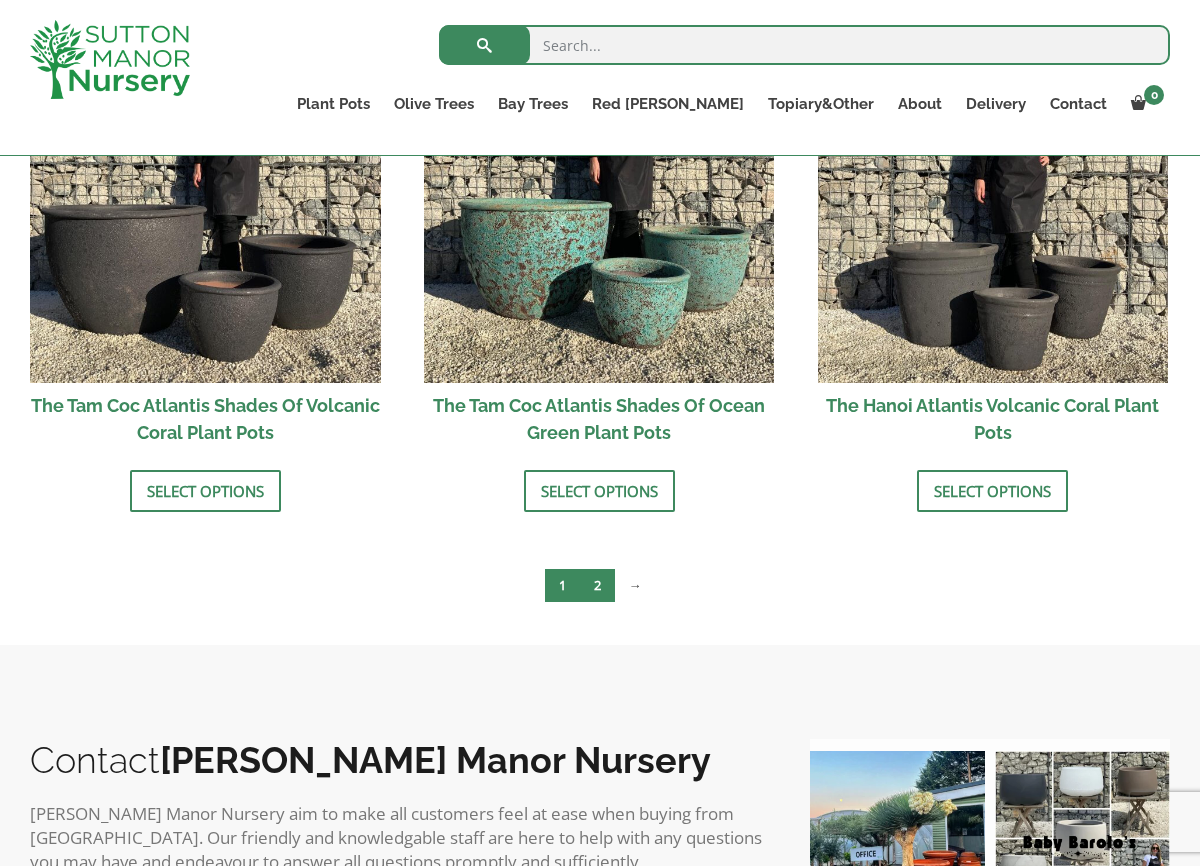 click on "2" at bounding box center [597, 585] 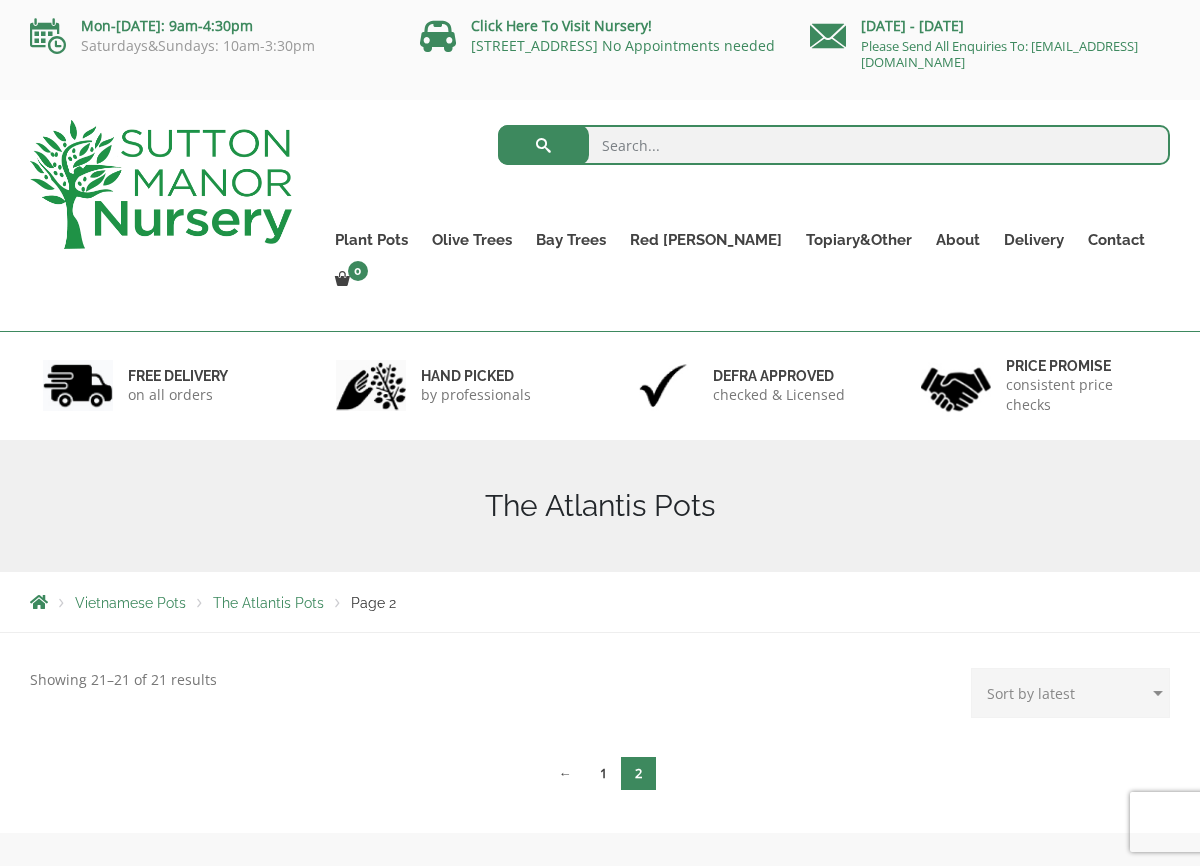scroll, scrollTop: 0, scrollLeft: 0, axis: both 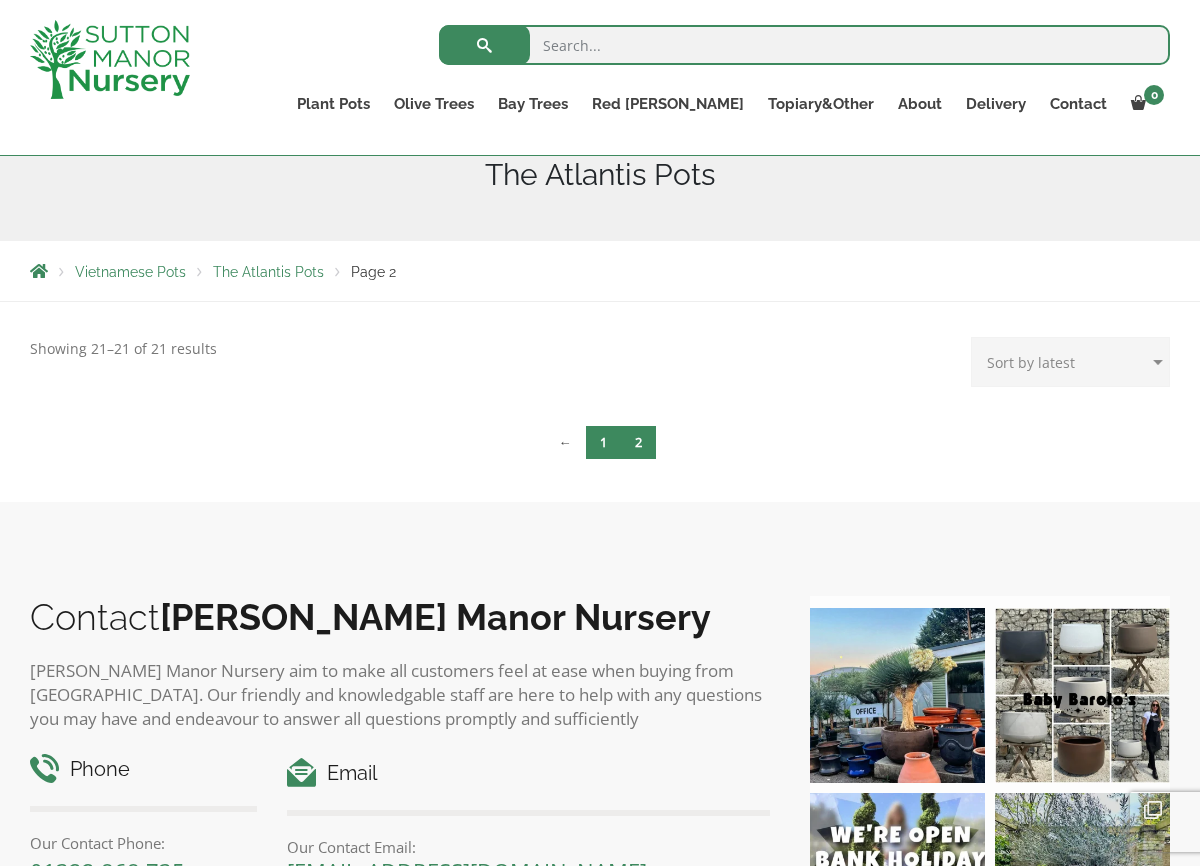 click on "1" at bounding box center [603, 442] 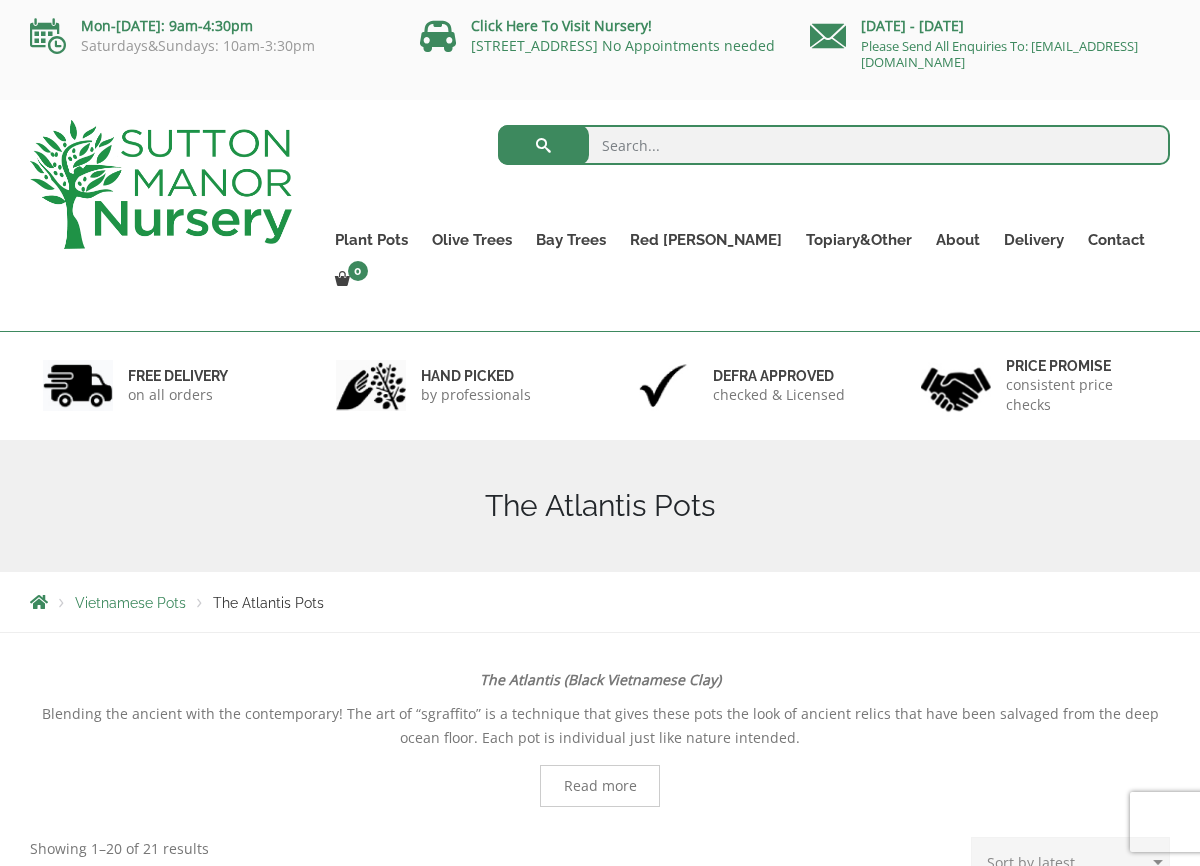 scroll, scrollTop: 0, scrollLeft: 0, axis: both 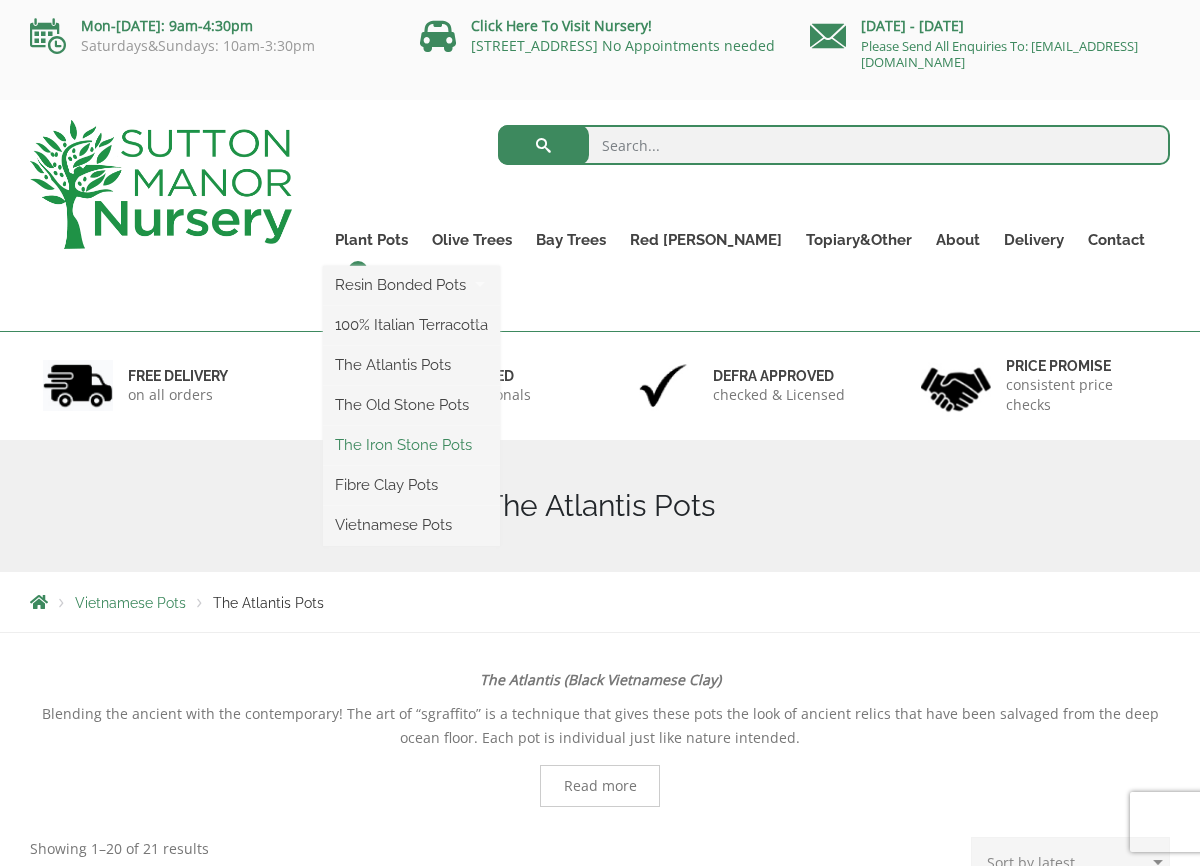 click on "The Iron Stone Pots" at bounding box center (411, 445) 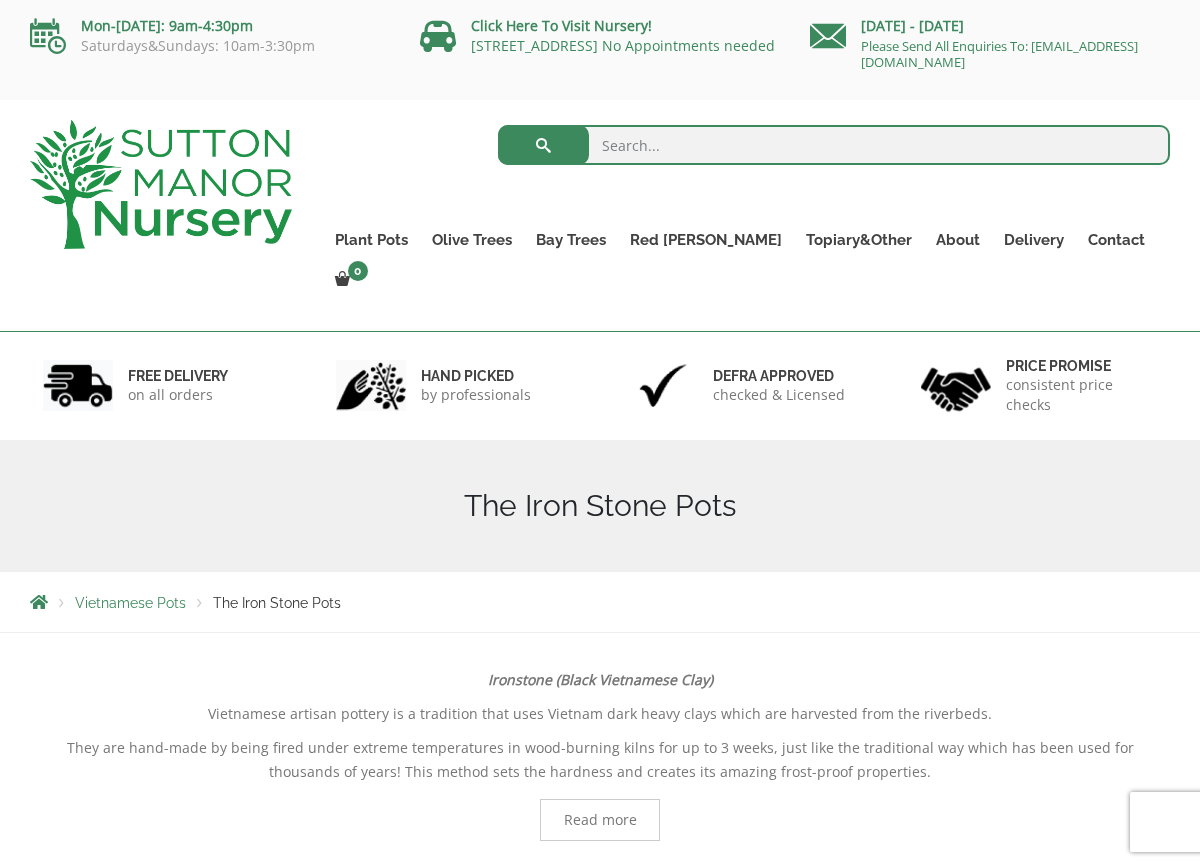 scroll, scrollTop: 0, scrollLeft: 0, axis: both 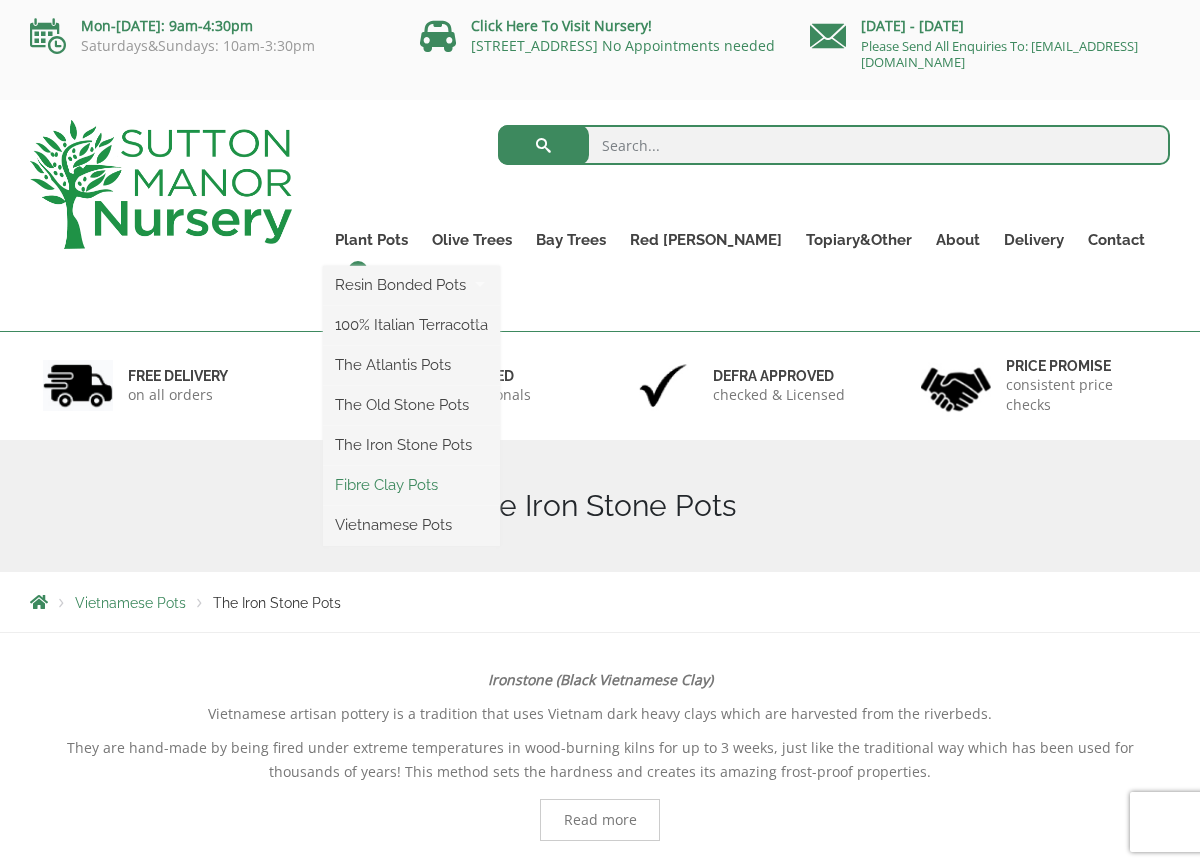 click on "Fibre Clay Pots" at bounding box center [411, 485] 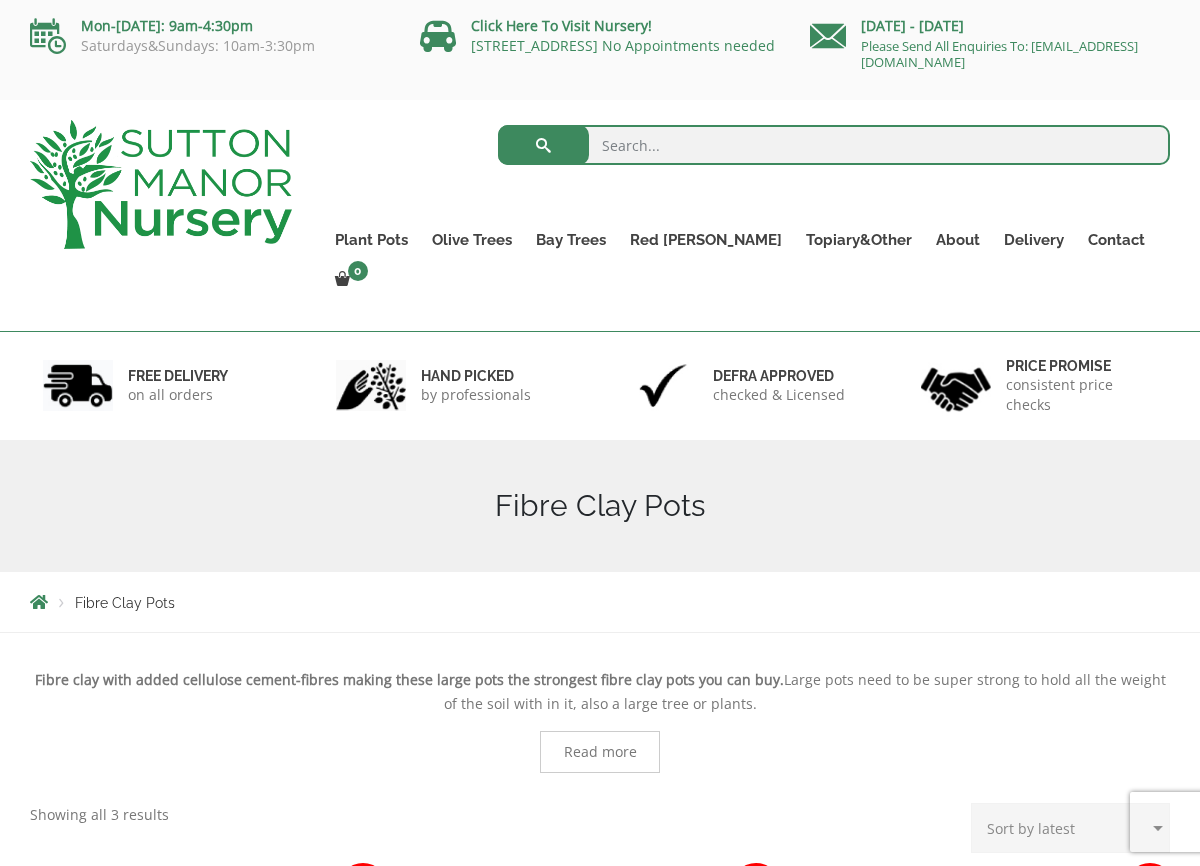 scroll, scrollTop: 0, scrollLeft: 0, axis: both 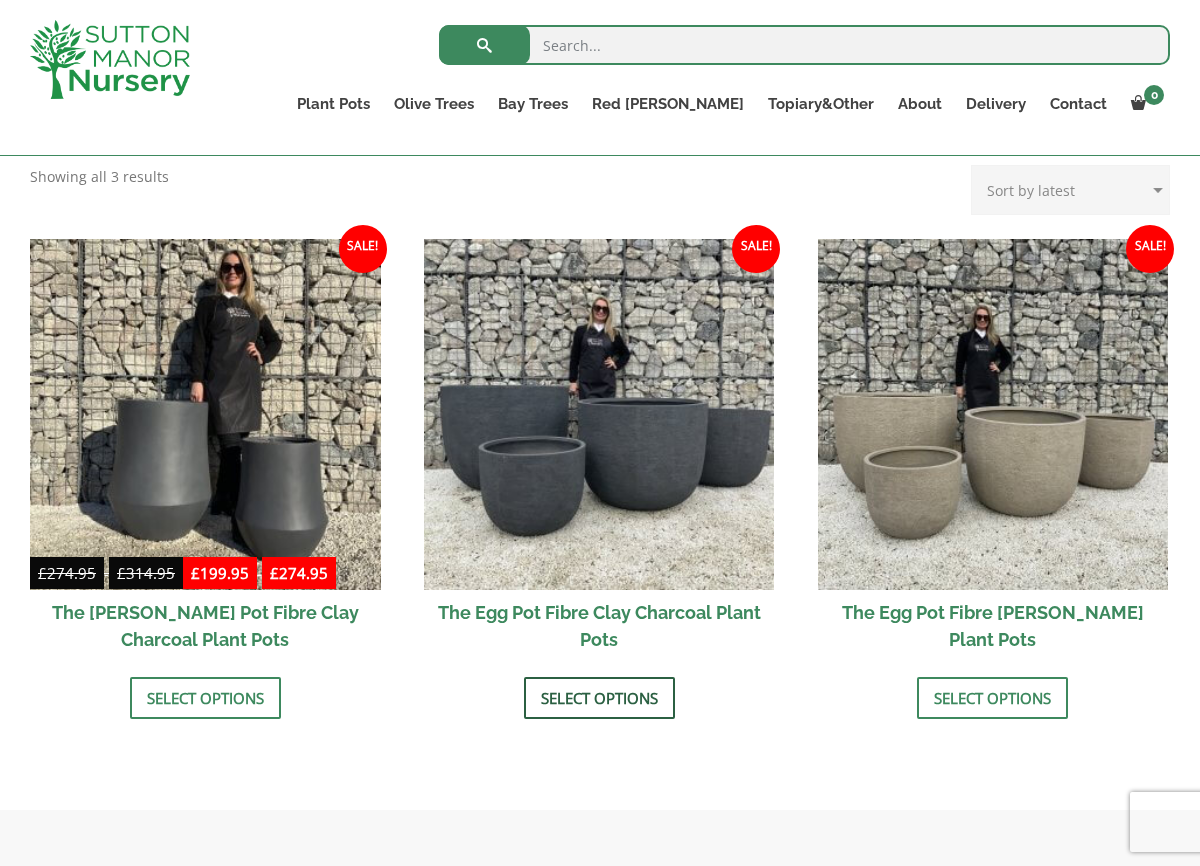 click on "Select options" at bounding box center (599, 698) 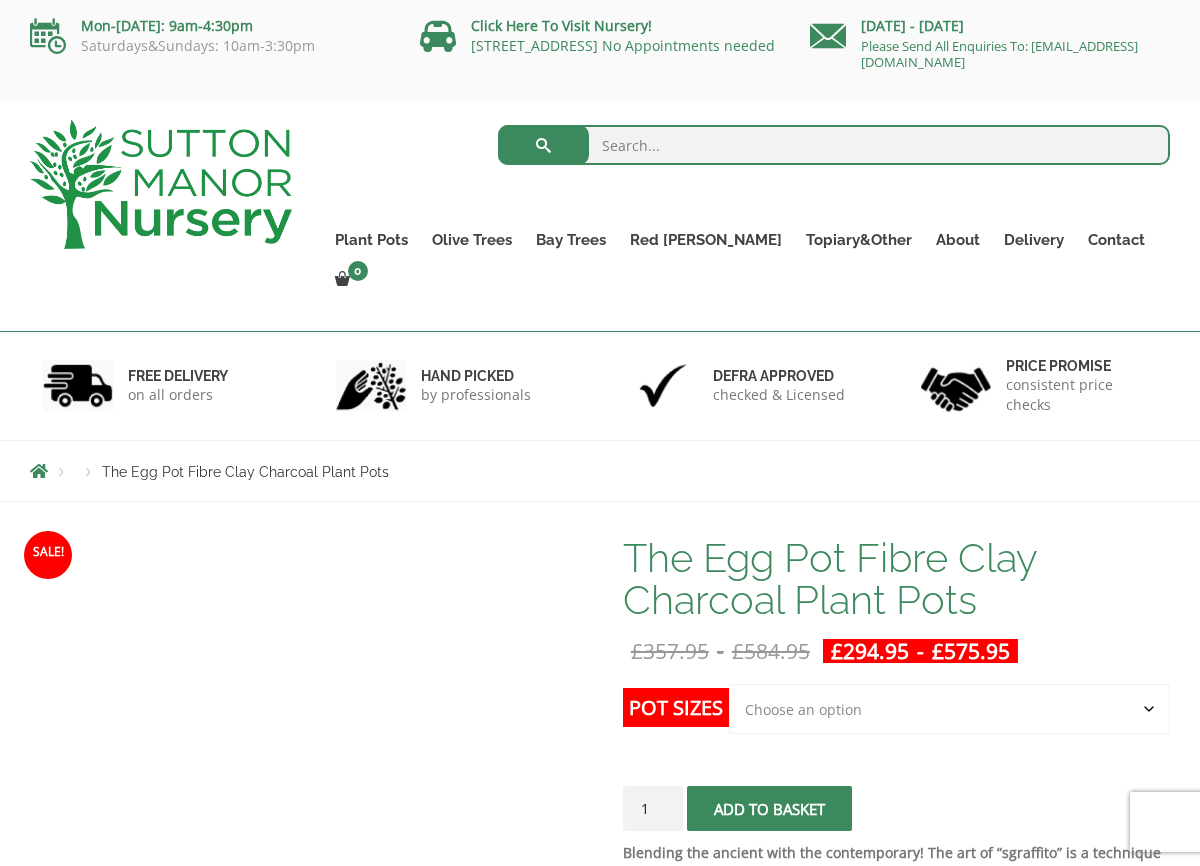 scroll, scrollTop: 0, scrollLeft: 0, axis: both 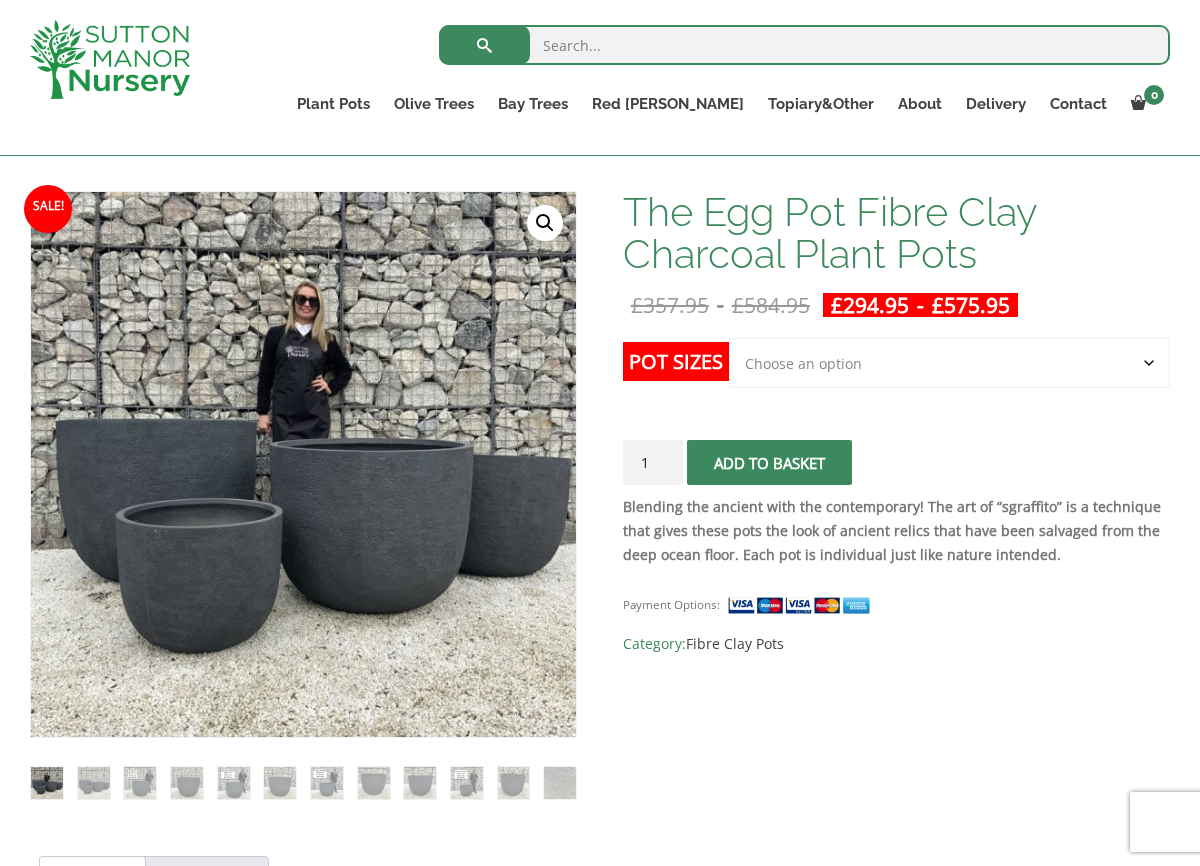 click on "The Egg Pot Fibre Clay Charcoal Plant Pots £ 357.95  -  £ 584.95   £ 294.95  -  £ 575.95
Blending the ancient with the contemporary! The art of “sgraffito” is a technique that gives these pots the look of ancient relics that have been salvaged from the deep ocean floor. Each pot is individual just like nature intended.
Pot Sizes
Choose an option Click here to buy the 5th To Largest Pot In The Picture Click here to buy the 4th To Largest Pot In The Picture Click here to buy the 3rd To Largest Pot In The Picture Click here to buy the 2nd To Largest Pot In The Picture Click here to buy The Largest Pot In The Picture Clear
The Egg Pot Fibre Clay Charcoal Plant Pots quantity
1
Add to basket
Payment Options:
SKU:  N/A
Category:  Fibre Clay Pots" at bounding box center (896, 423) 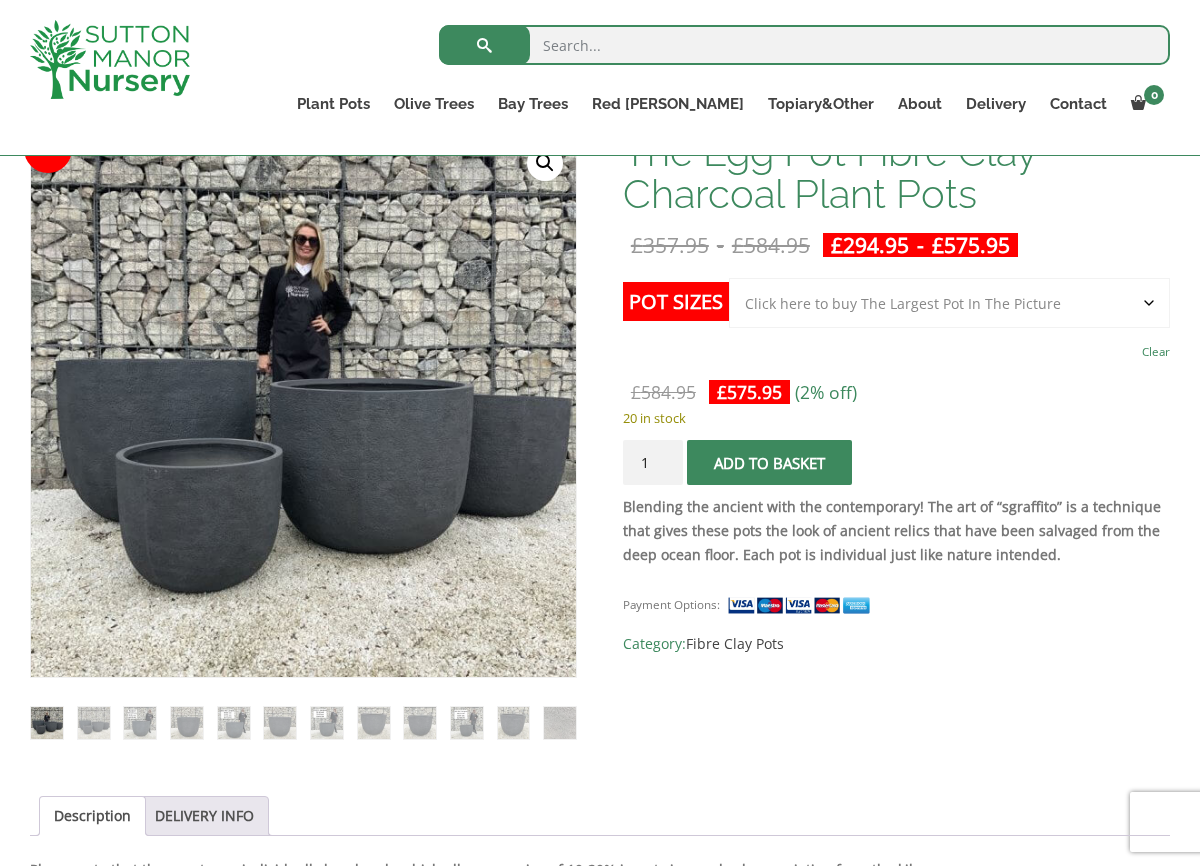 scroll, scrollTop: 330, scrollLeft: 0, axis: vertical 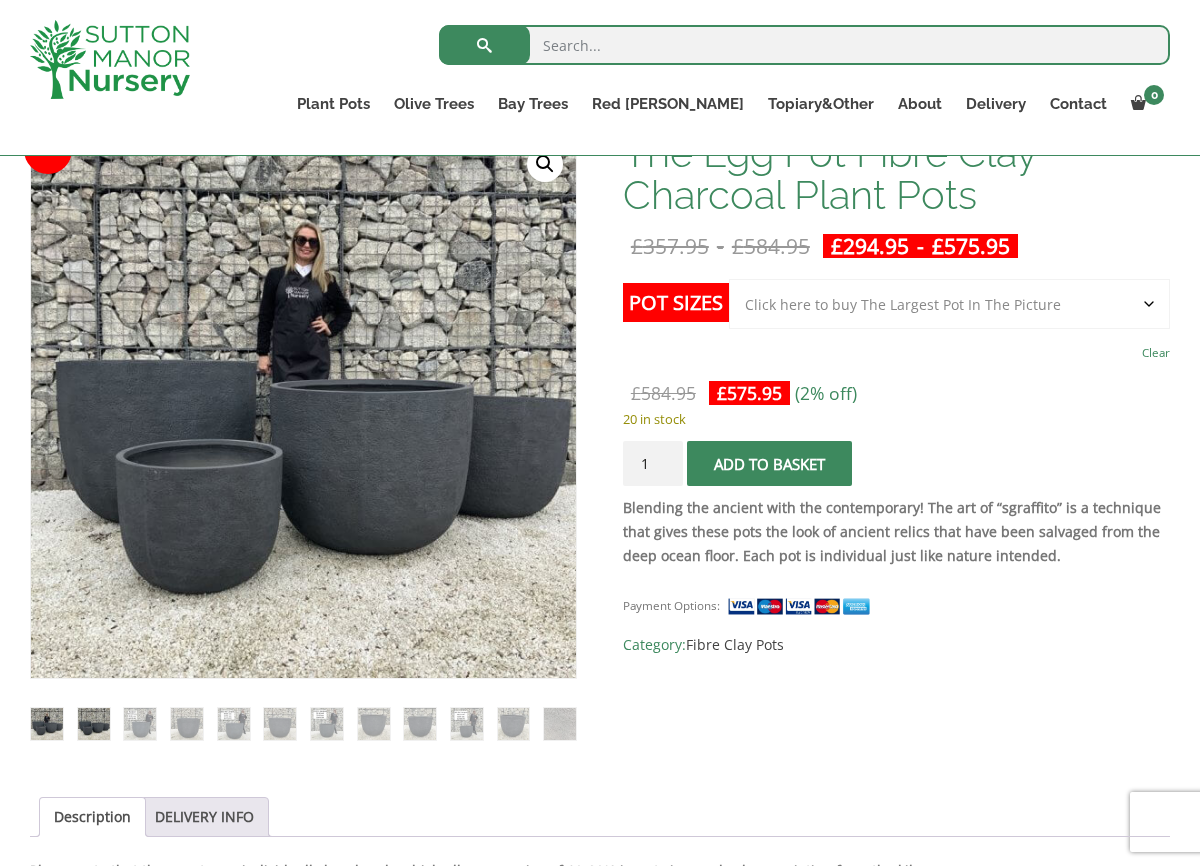 click at bounding box center [94, 724] 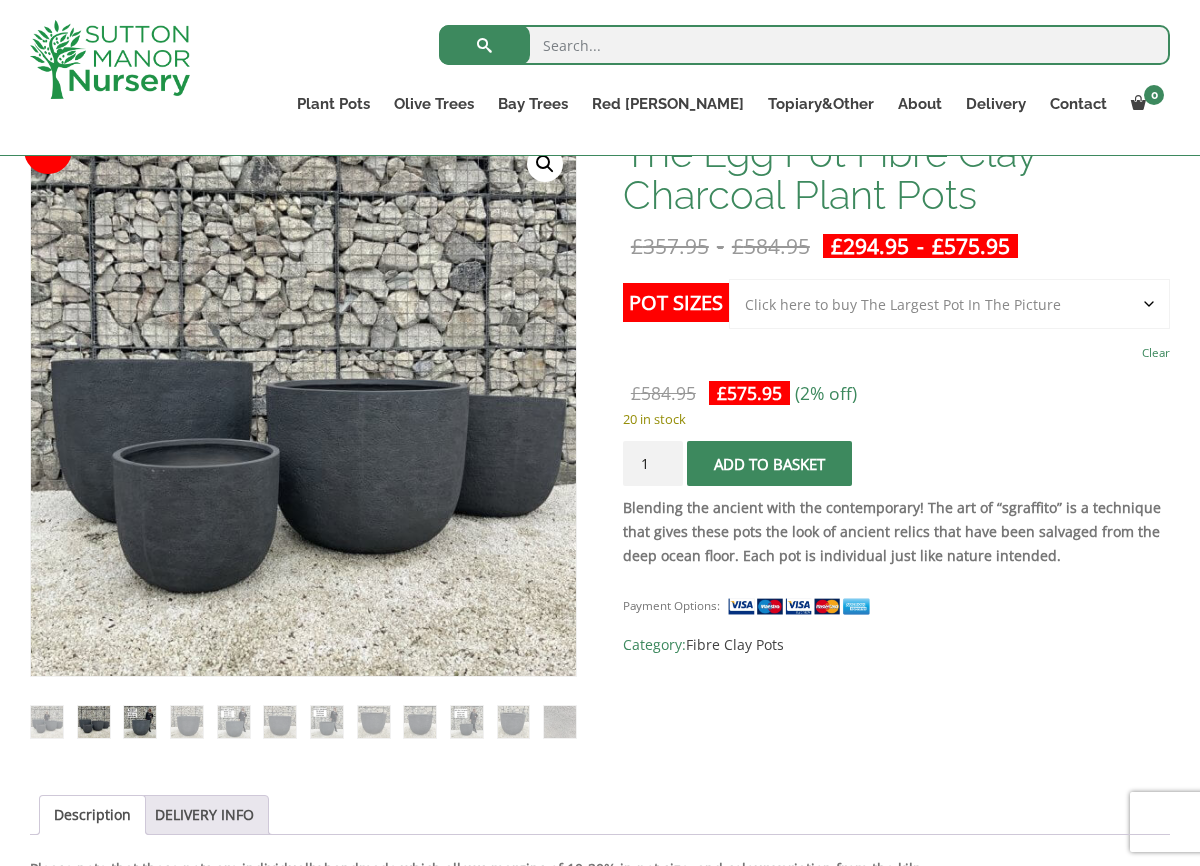 click at bounding box center (140, 722) 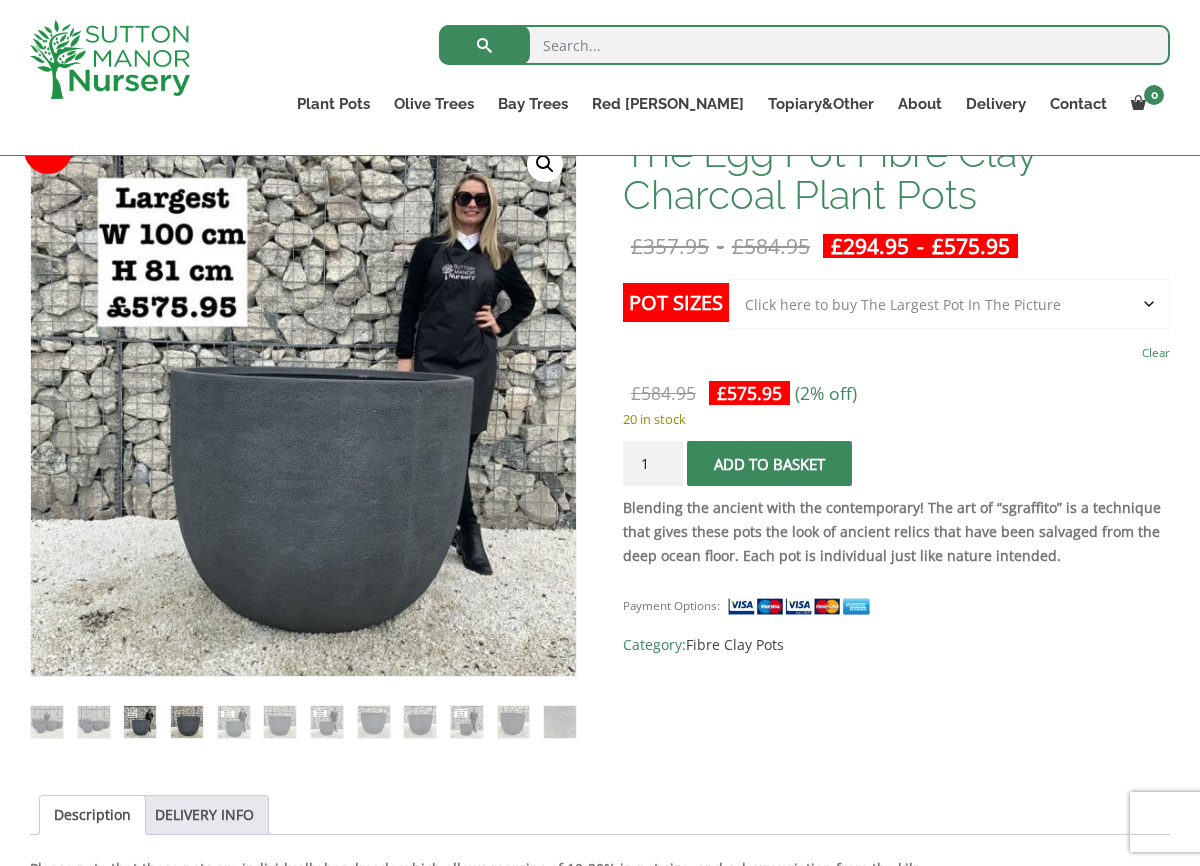 click at bounding box center (187, 722) 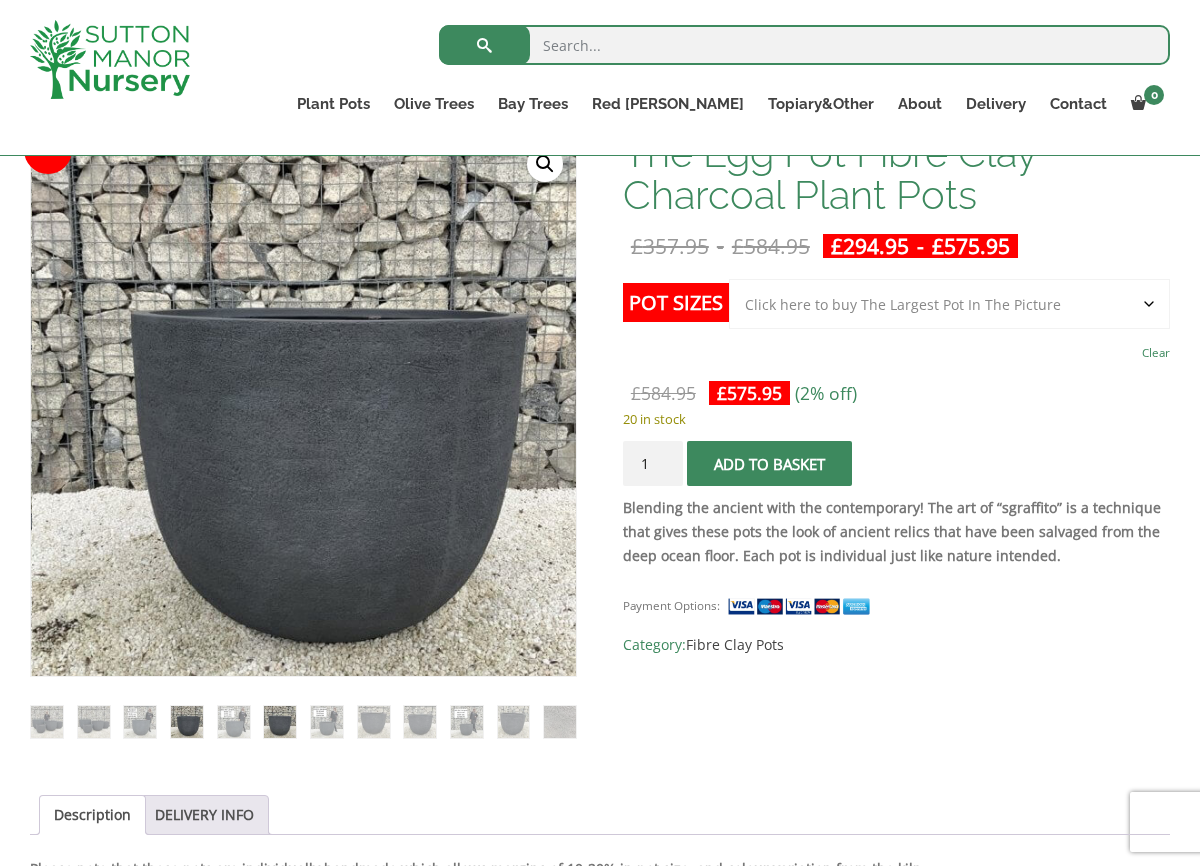 click at bounding box center [280, 722] 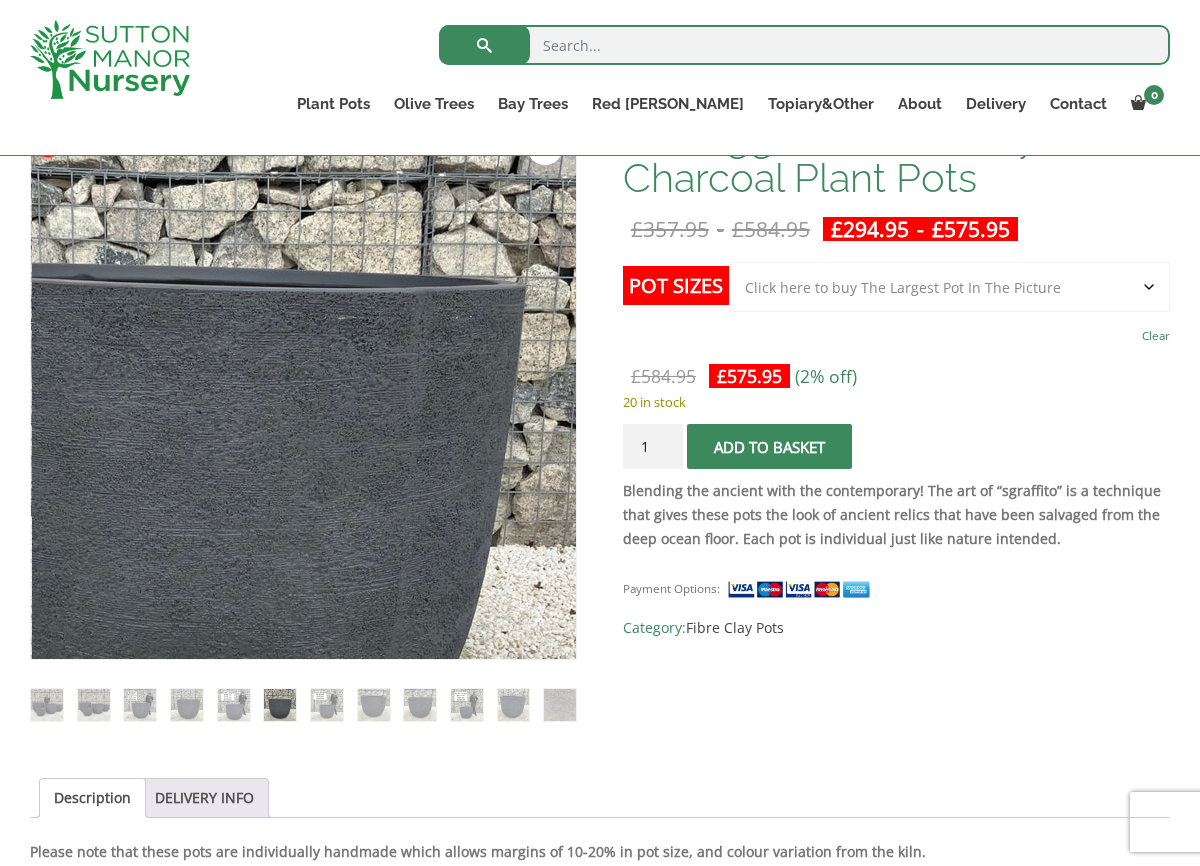 scroll, scrollTop: 368, scrollLeft: 0, axis: vertical 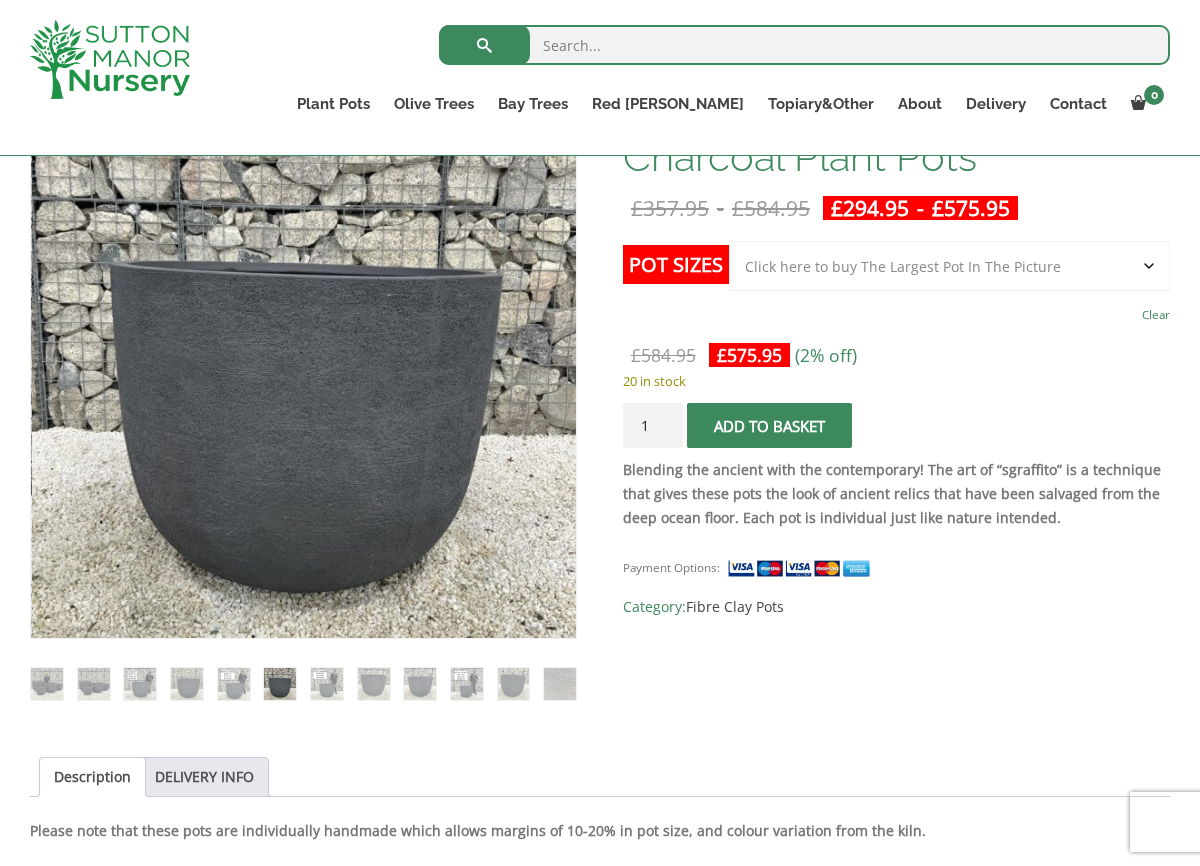 click on "Choose an option Click here to buy the 5th To Largest Pot In The Picture Click here to buy the 4th To Largest Pot In The Picture Click here to buy the 3rd To Largest Pot In The Picture Click here to buy the 2nd To Largest Pot In The Picture Click here to buy The Largest Pot In The Picture" 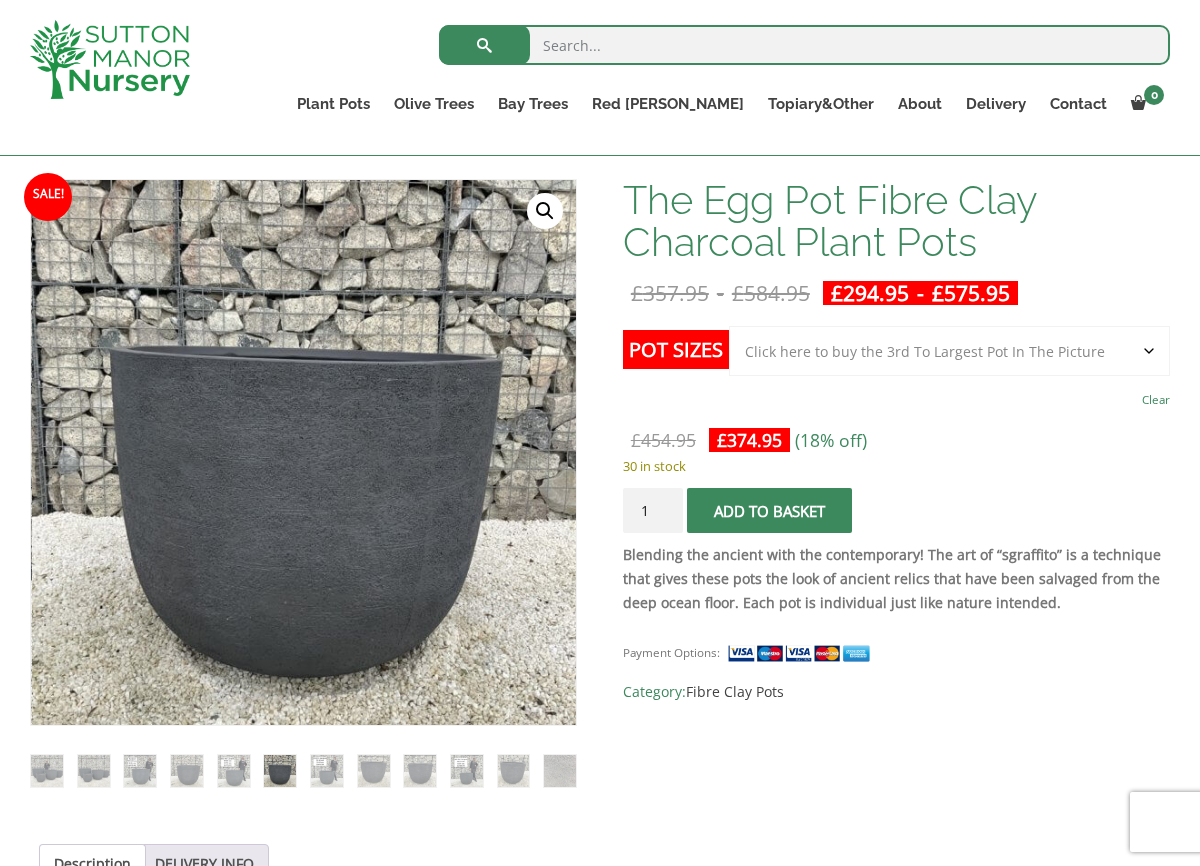scroll, scrollTop: 291, scrollLeft: 0, axis: vertical 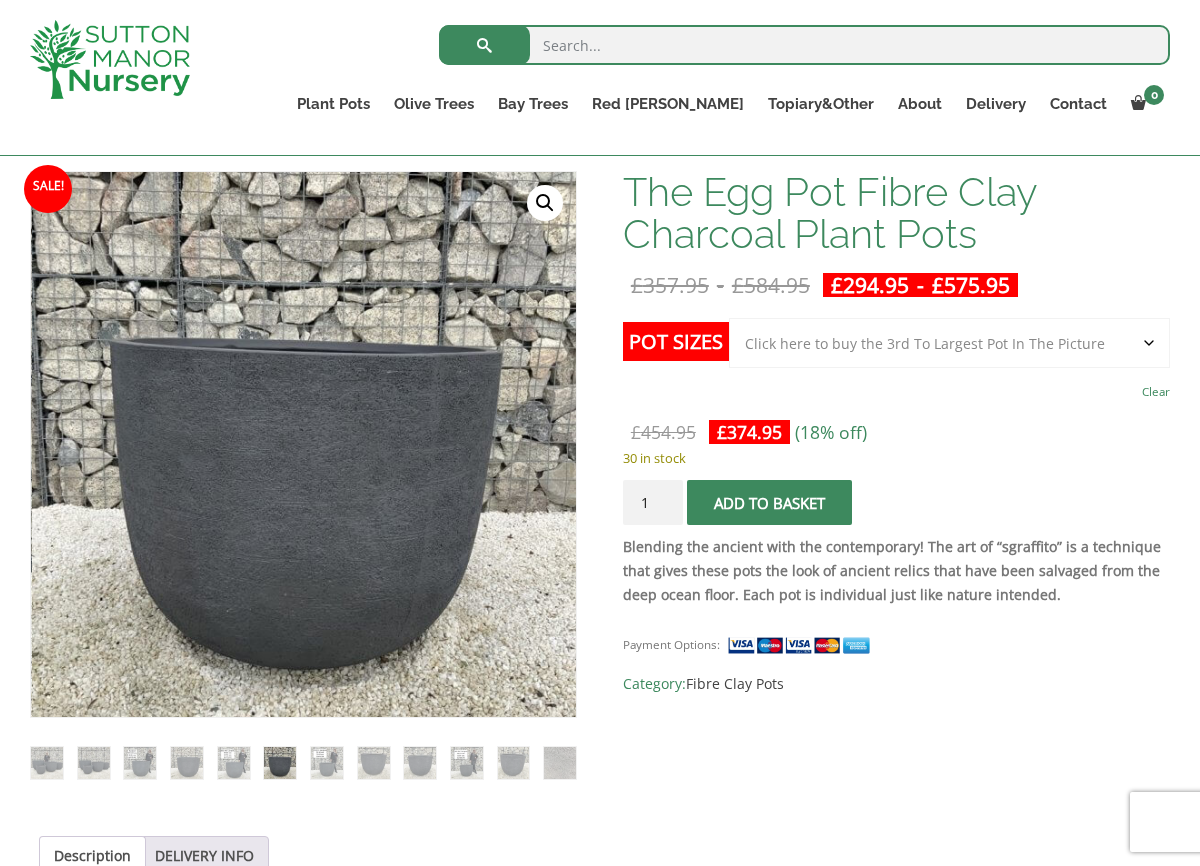 click on "🔍" at bounding box center [545, 203] 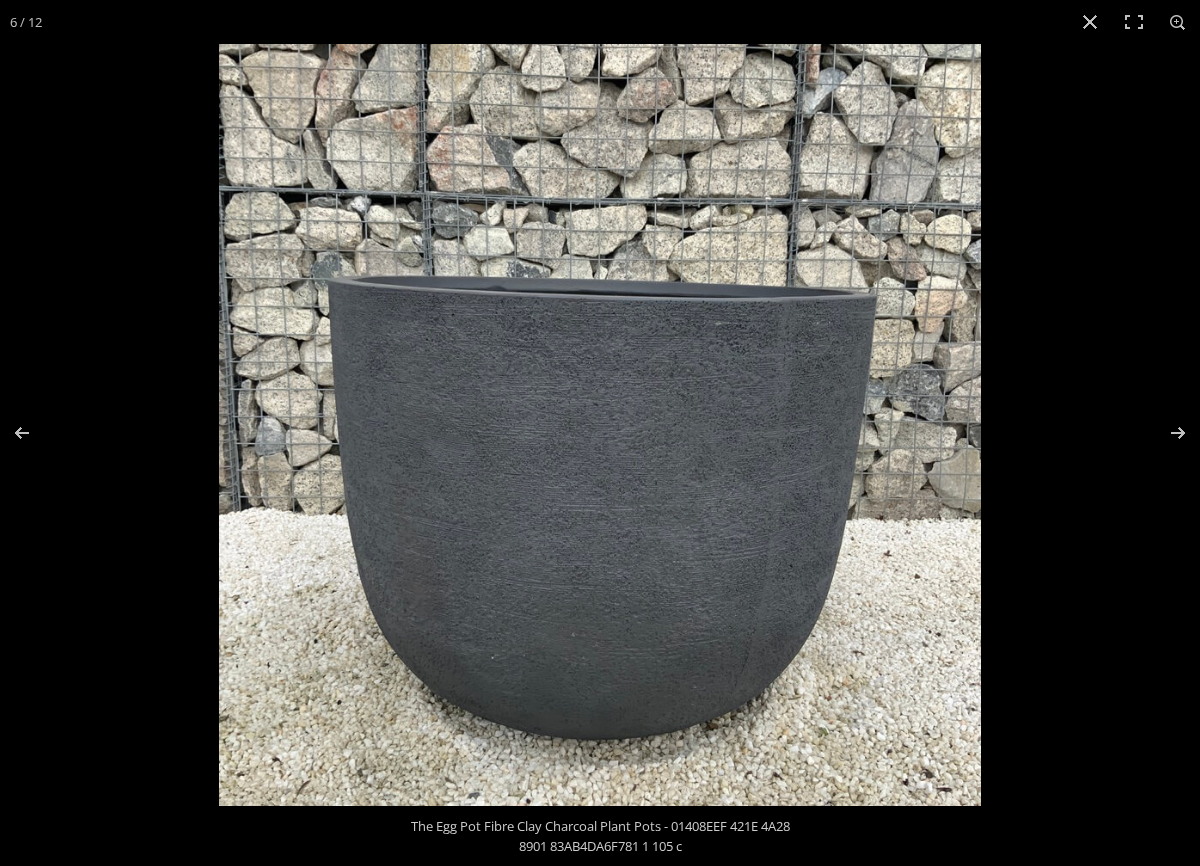 click at bounding box center [600, 425] 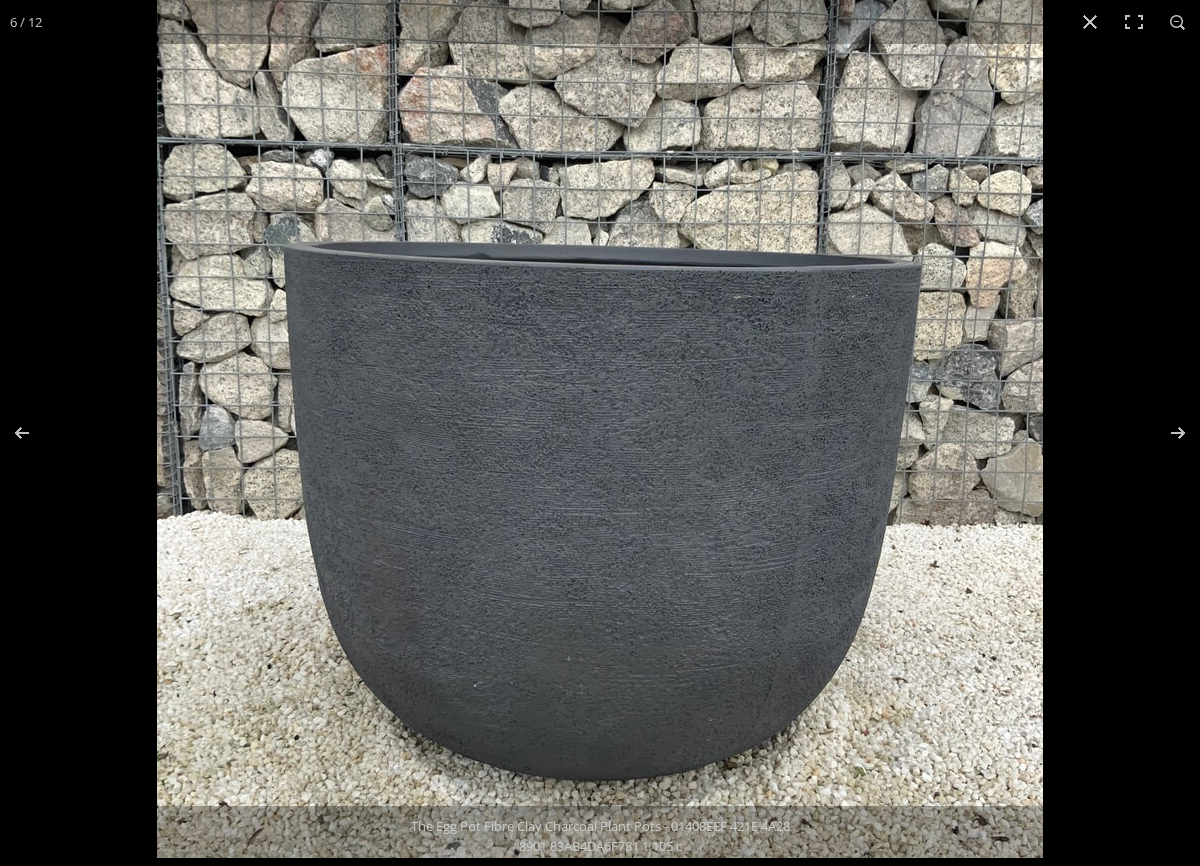 click at bounding box center [600, 415] 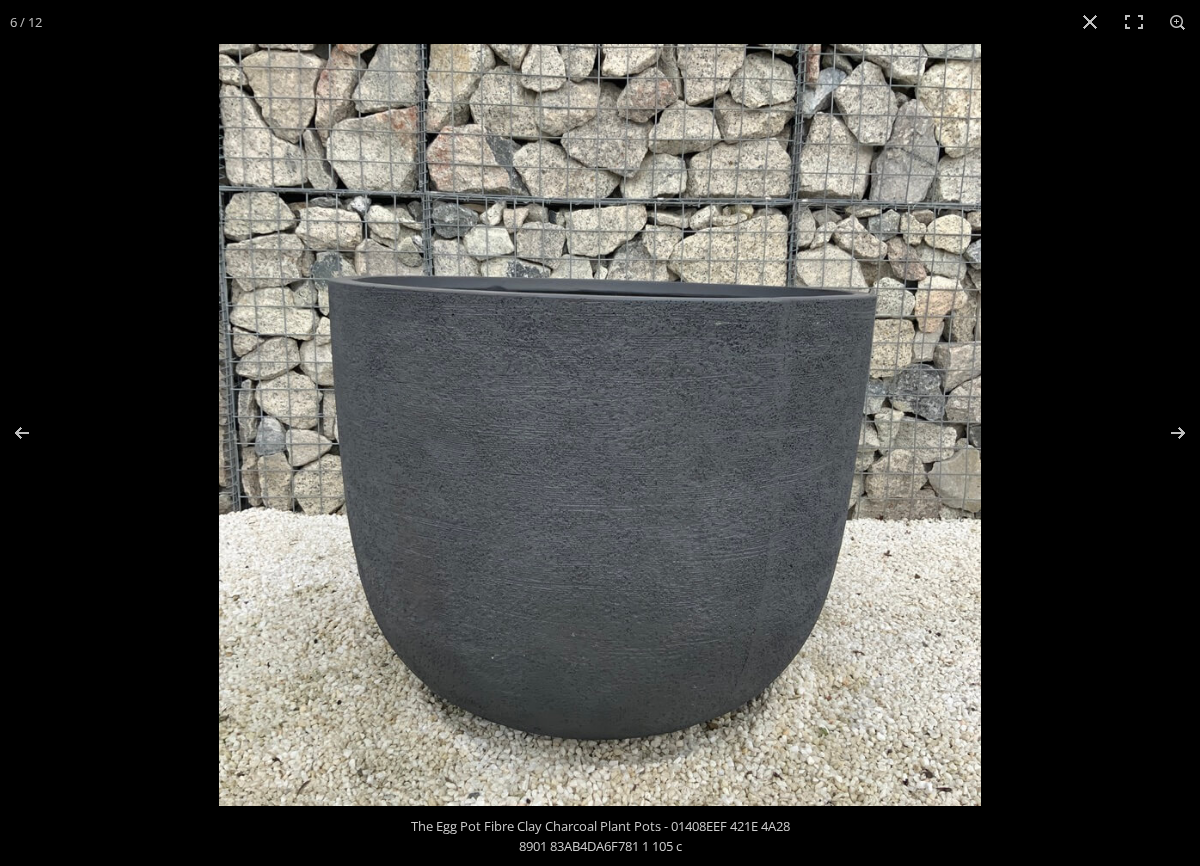 click at bounding box center (600, 425) 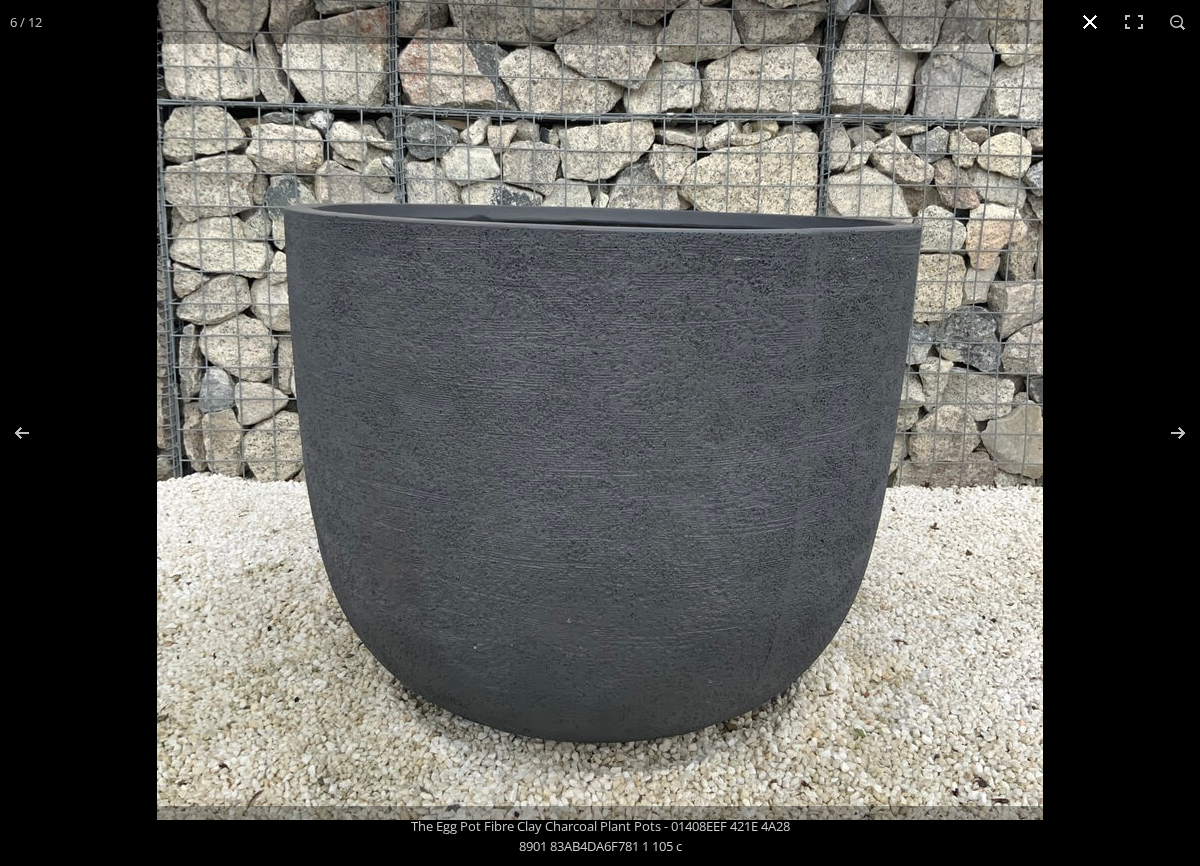click at bounding box center (1090, 22) 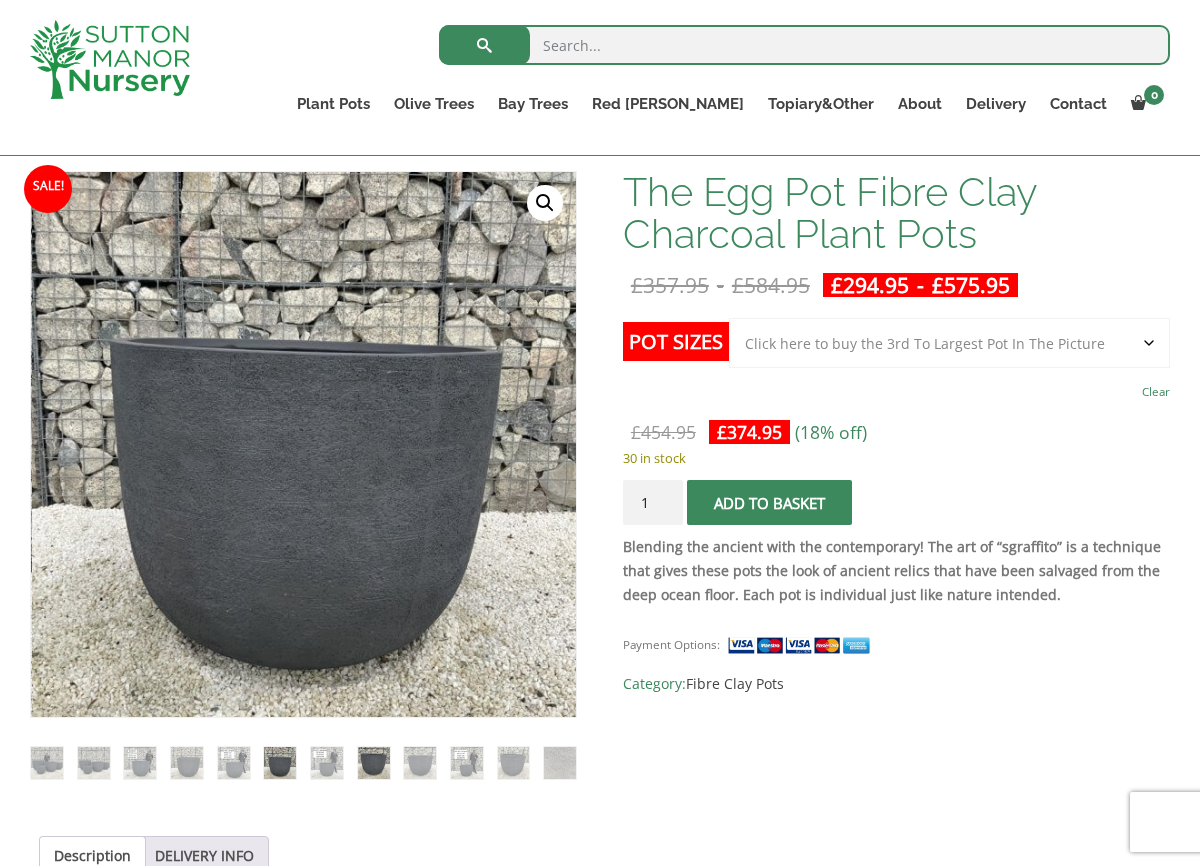click at bounding box center [374, 763] 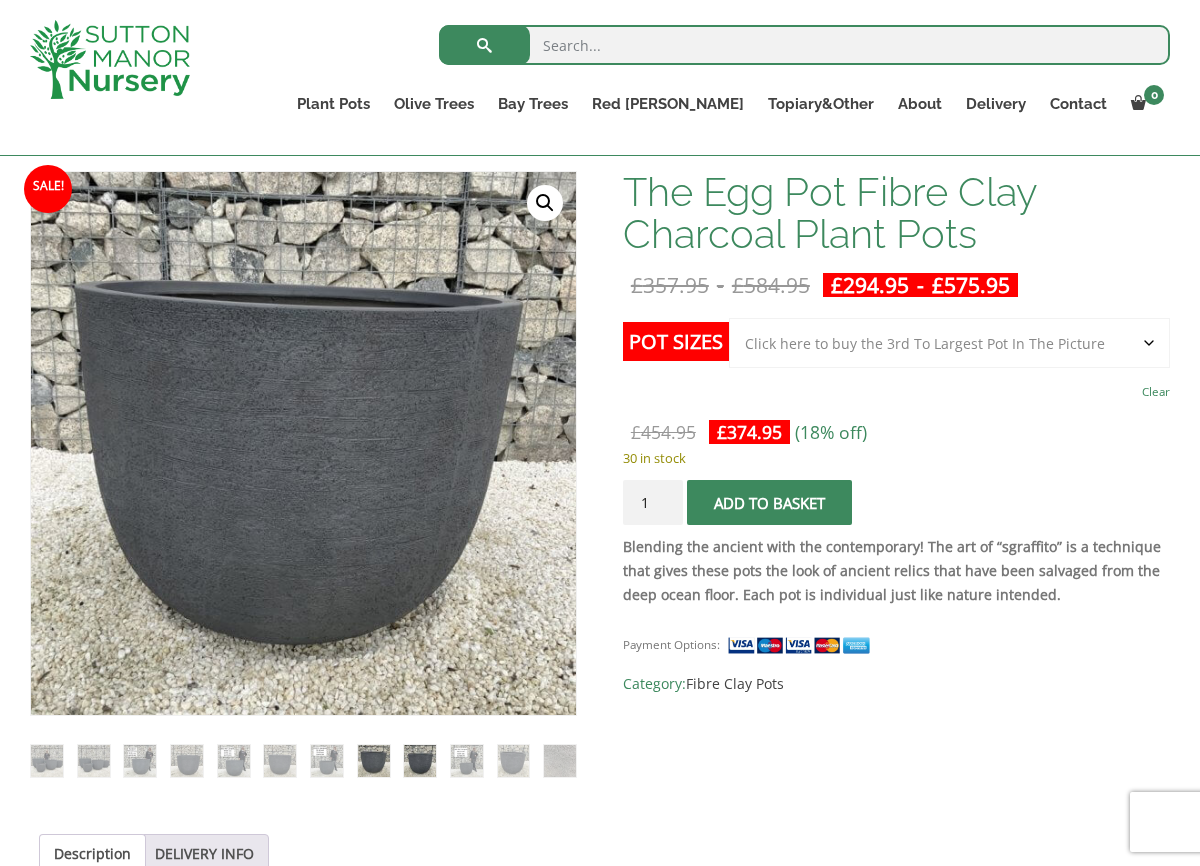 click at bounding box center [420, 761] 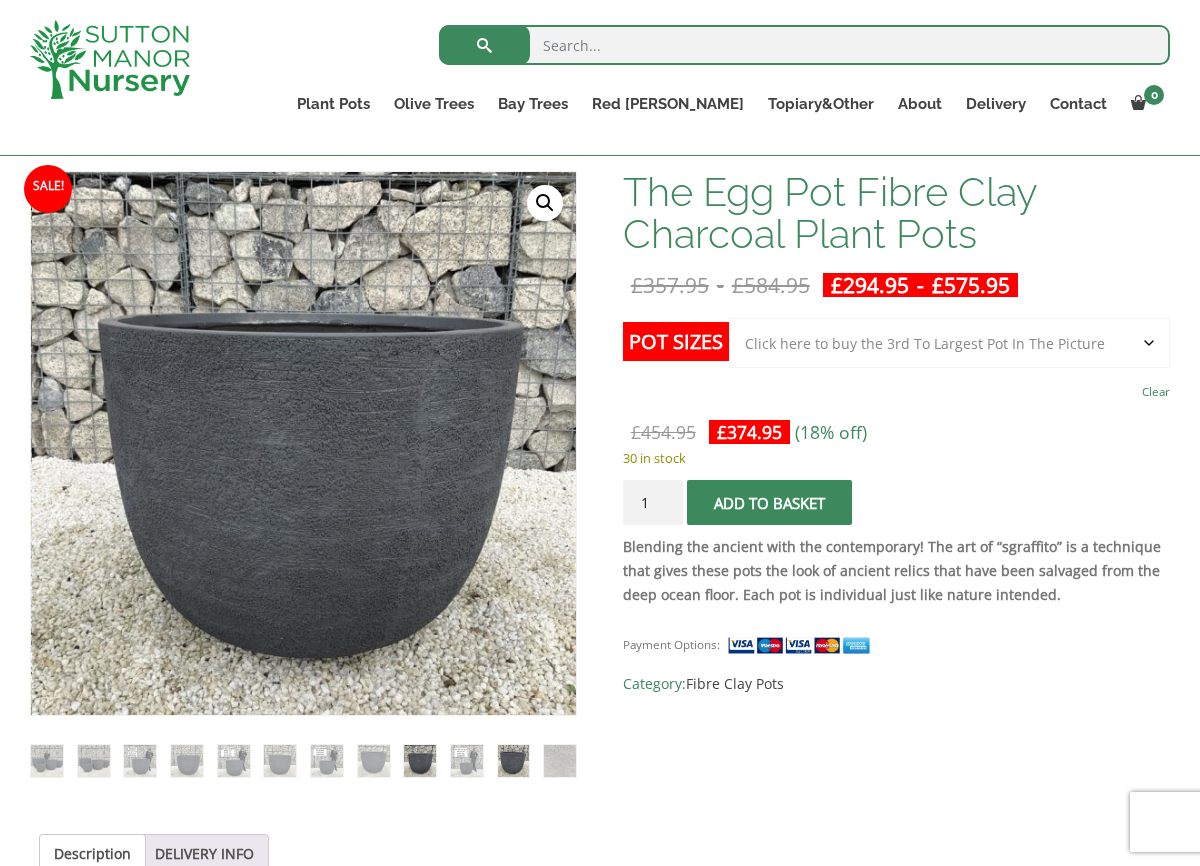 click at bounding box center (514, 761) 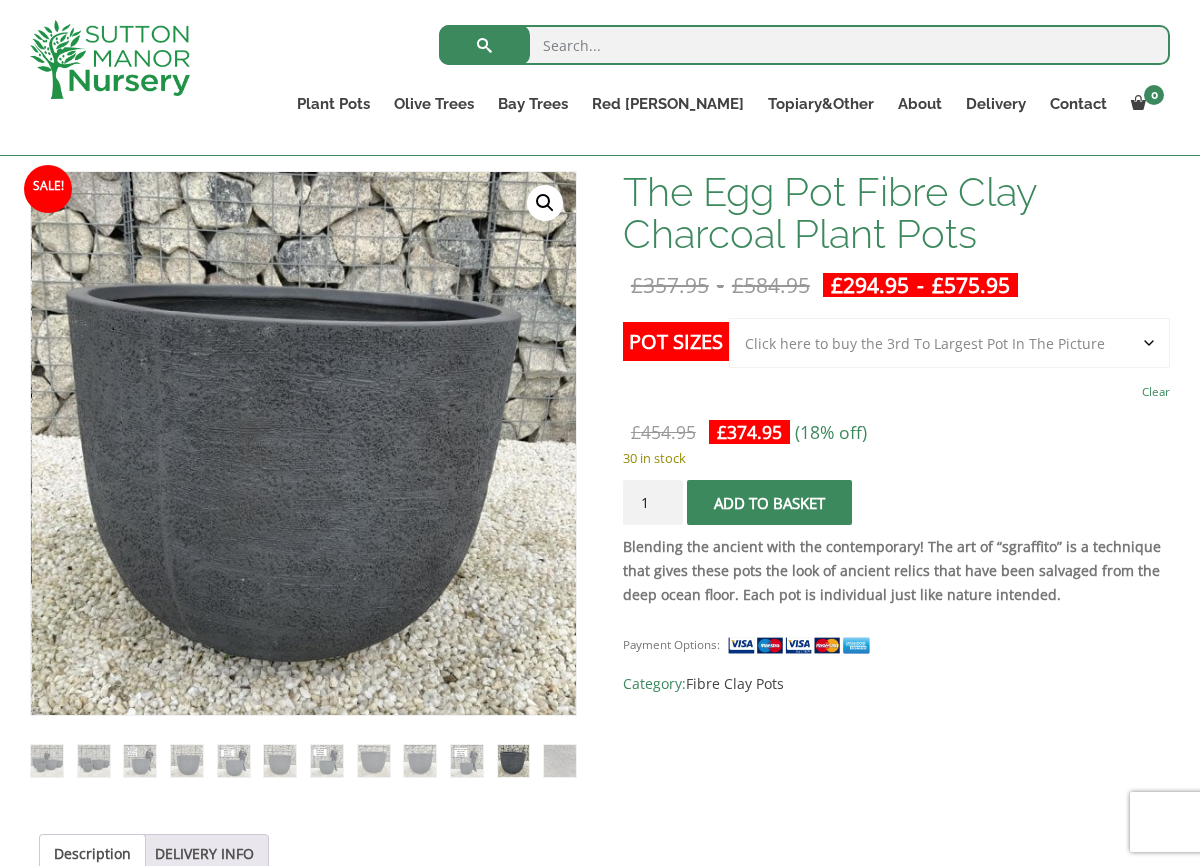 click on "Sale!" at bounding box center (48, 189) 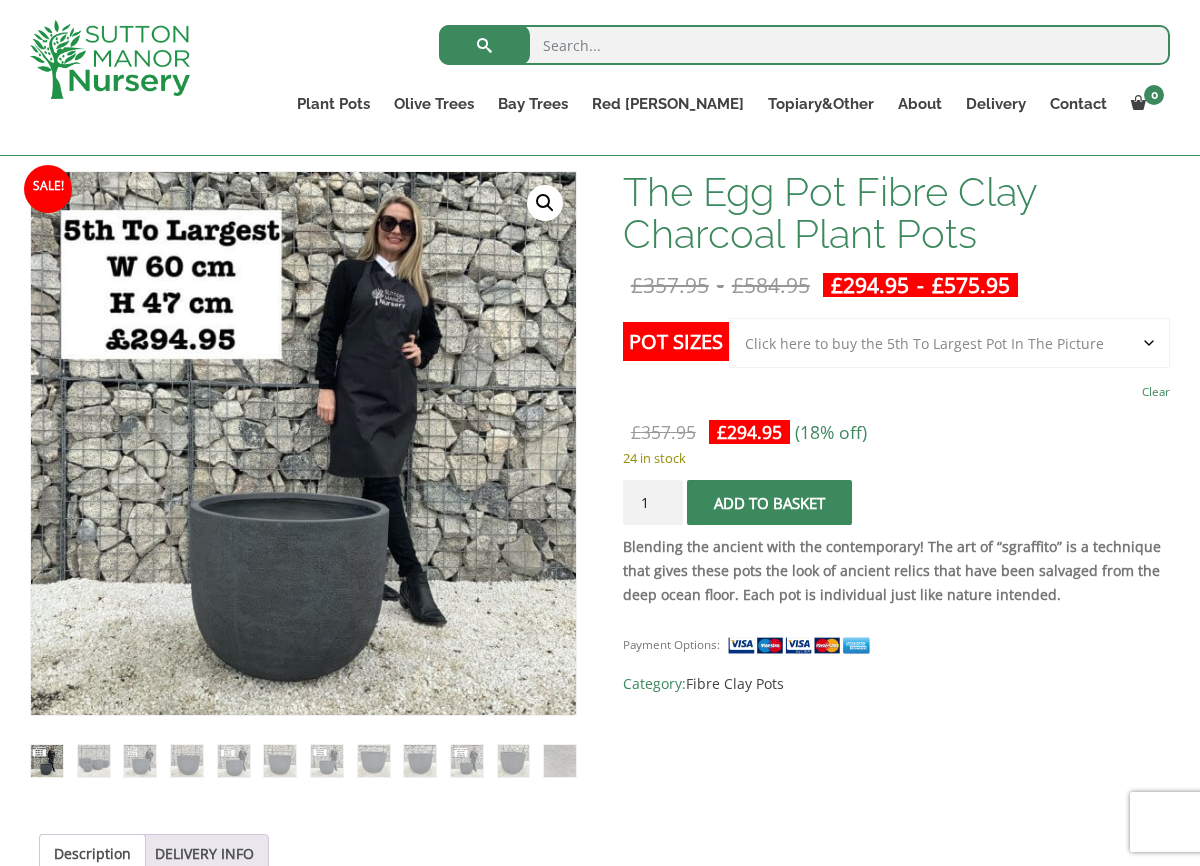 click on "Choose an option Click here to buy the 5th To Largest Pot In The Picture Click here to buy the 4th To Largest Pot In The Picture Click here to buy the 3rd To Largest Pot In The Picture Click here to buy the 2nd To Largest Pot In The Picture Click here to buy The Largest Pot In The Picture" 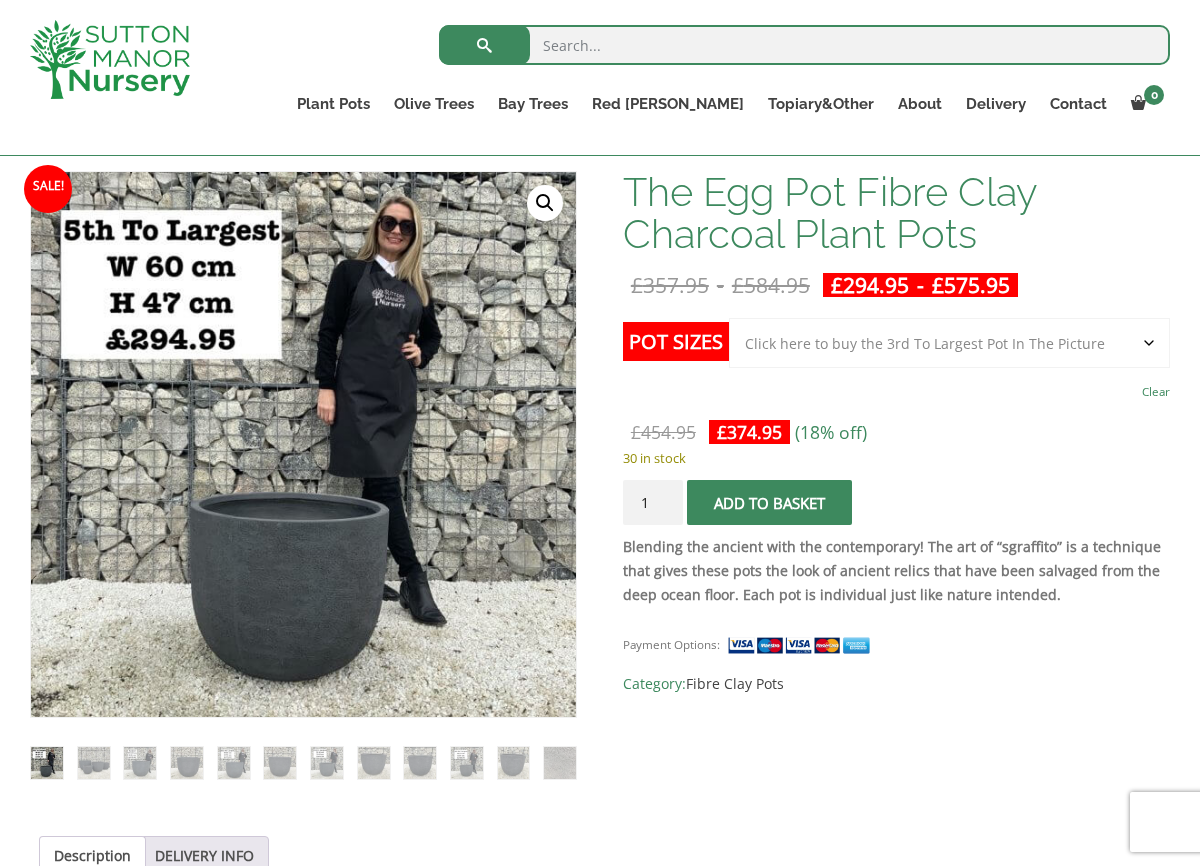 click on "Choose an option Click here to buy the 5th To Largest Pot In The Picture Click here to buy the 4th To Largest Pot In The Picture Click here to buy the 3rd To Largest Pot In The Picture Click here to buy the 2nd To Largest Pot In The Picture Click here to buy The Largest Pot In The Picture" 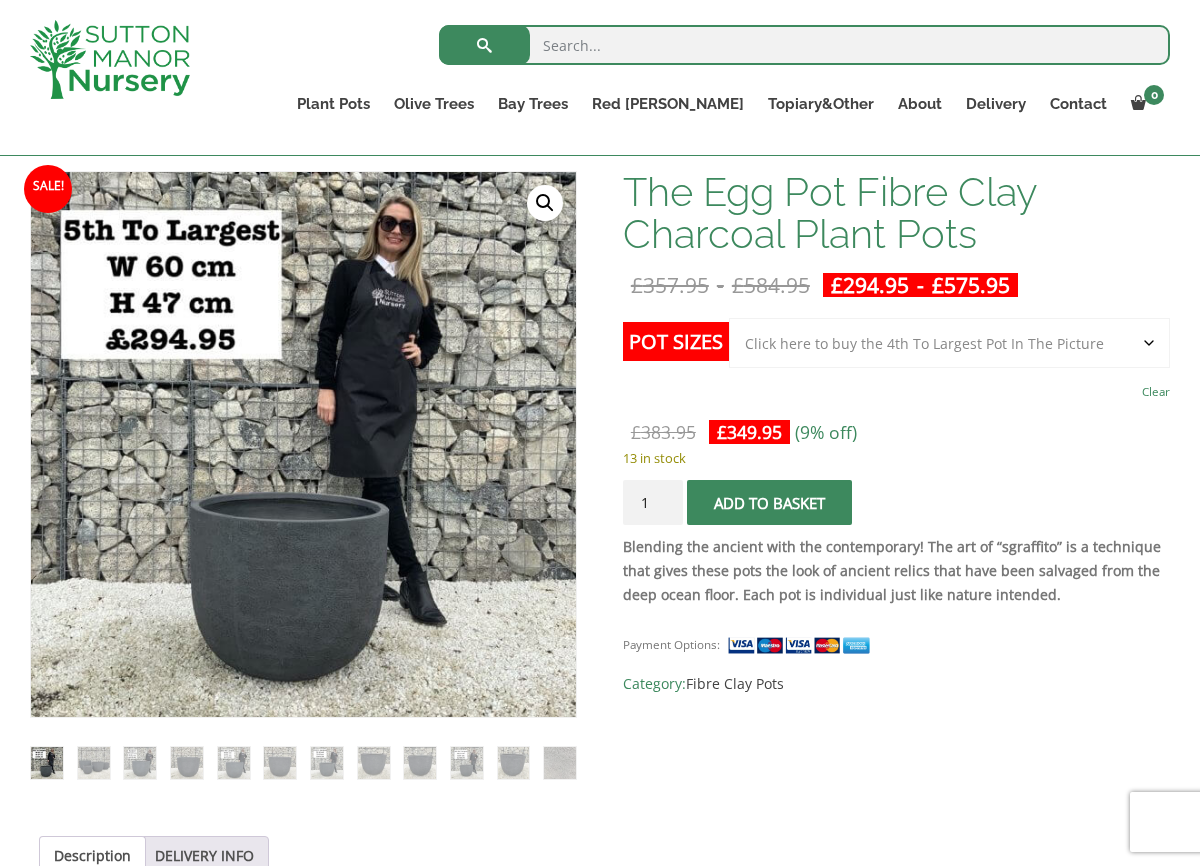 click on "Choose an option Click here to buy the 5th To Largest Pot In The Picture Click here to buy the 4th To Largest Pot In The Picture Click here to buy the 3rd To Largest Pot In The Picture Click here to buy the 2nd To Largest Pot In The Picture Click here to buy The Largest Pot In The Picture" 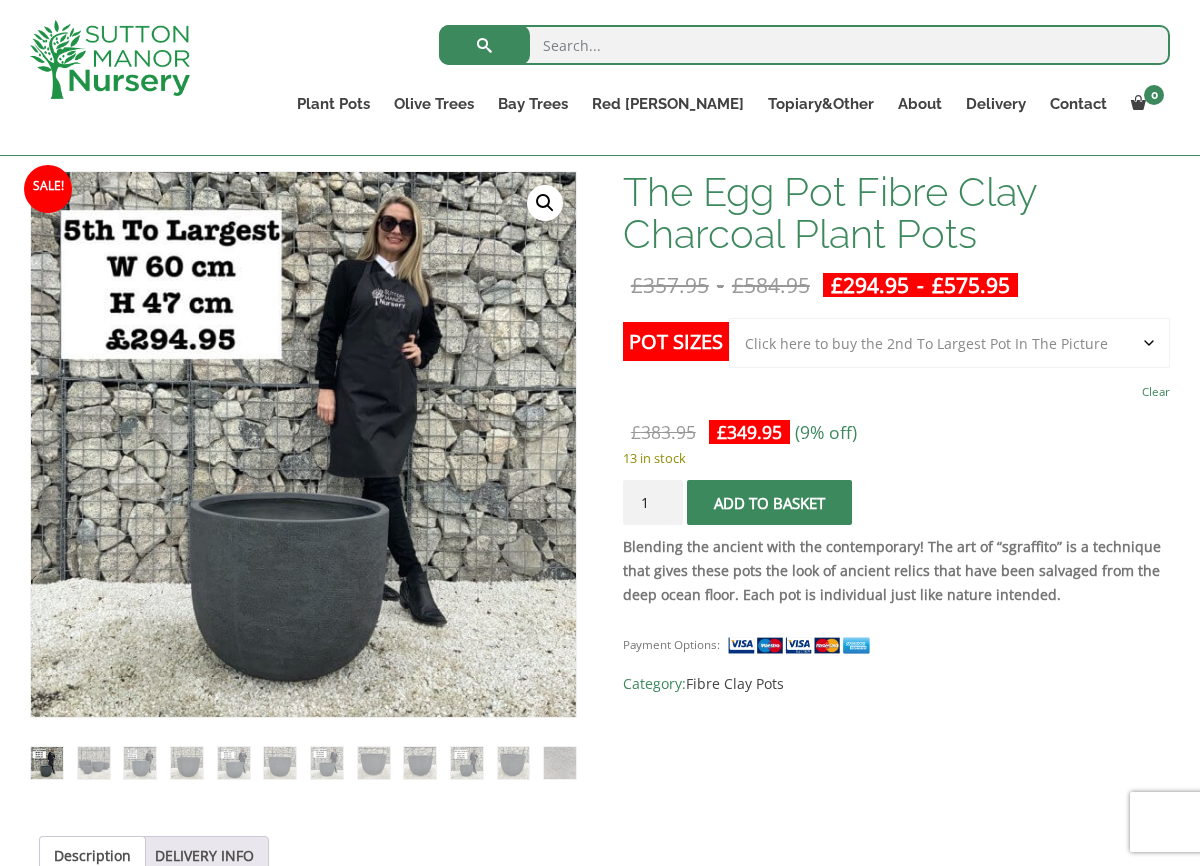 select on "Click here to buy the 2nd To Largest Pot In The Picture" 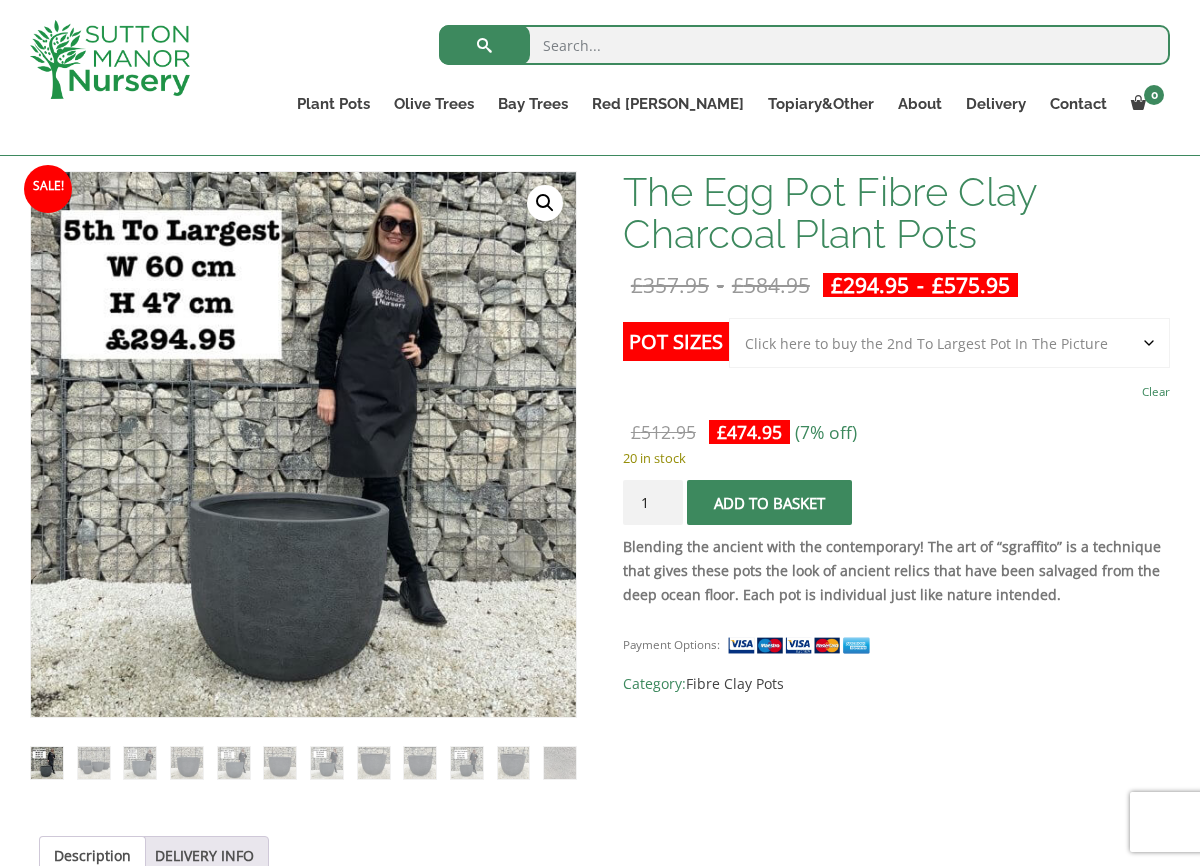 click on "Clear" 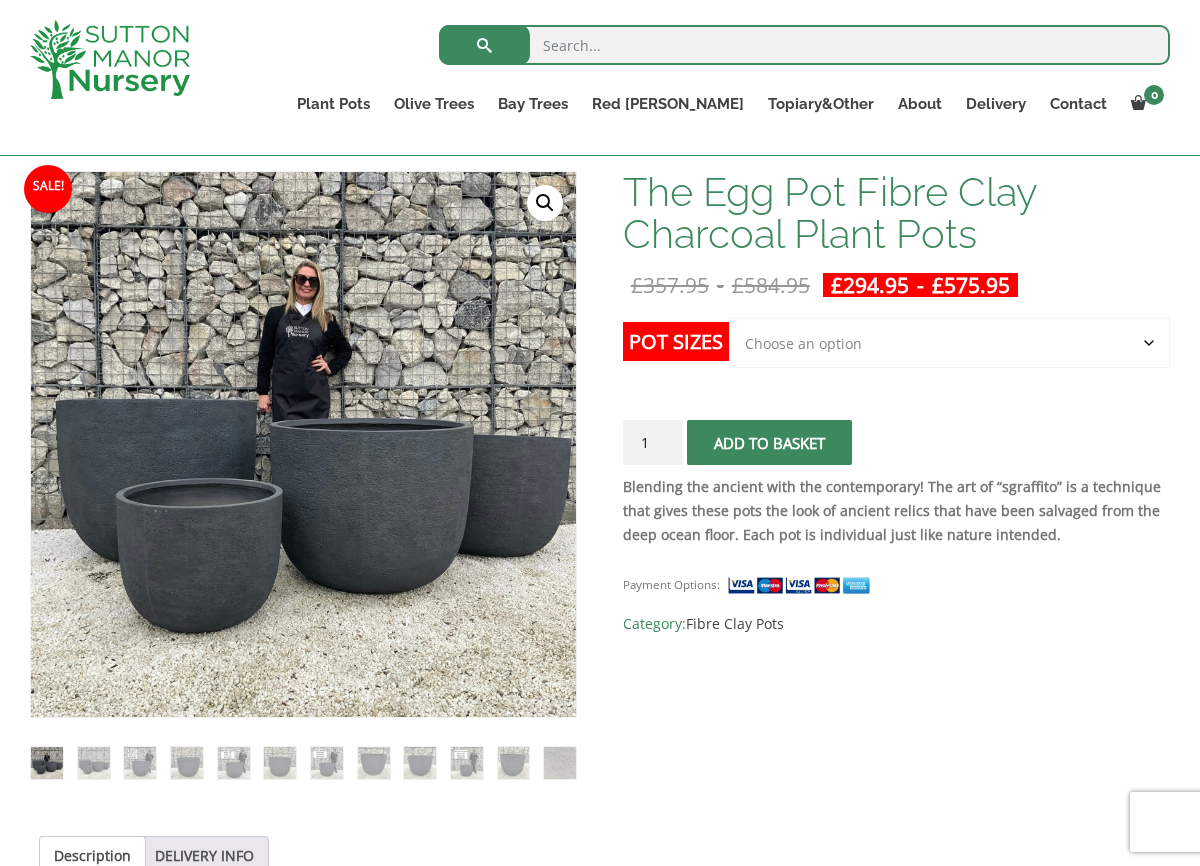 click on "Choose an option Click here to buy the 5th To Largest Pot In The Picture Click here to buy the 4th To Largest Pot In The Picture Click here to buy the 3rd To Largest Pot In The Picture Click here to buy the 2nd To Largest Pot In The Picture Click here to buy The Largest Pot In The Picture" 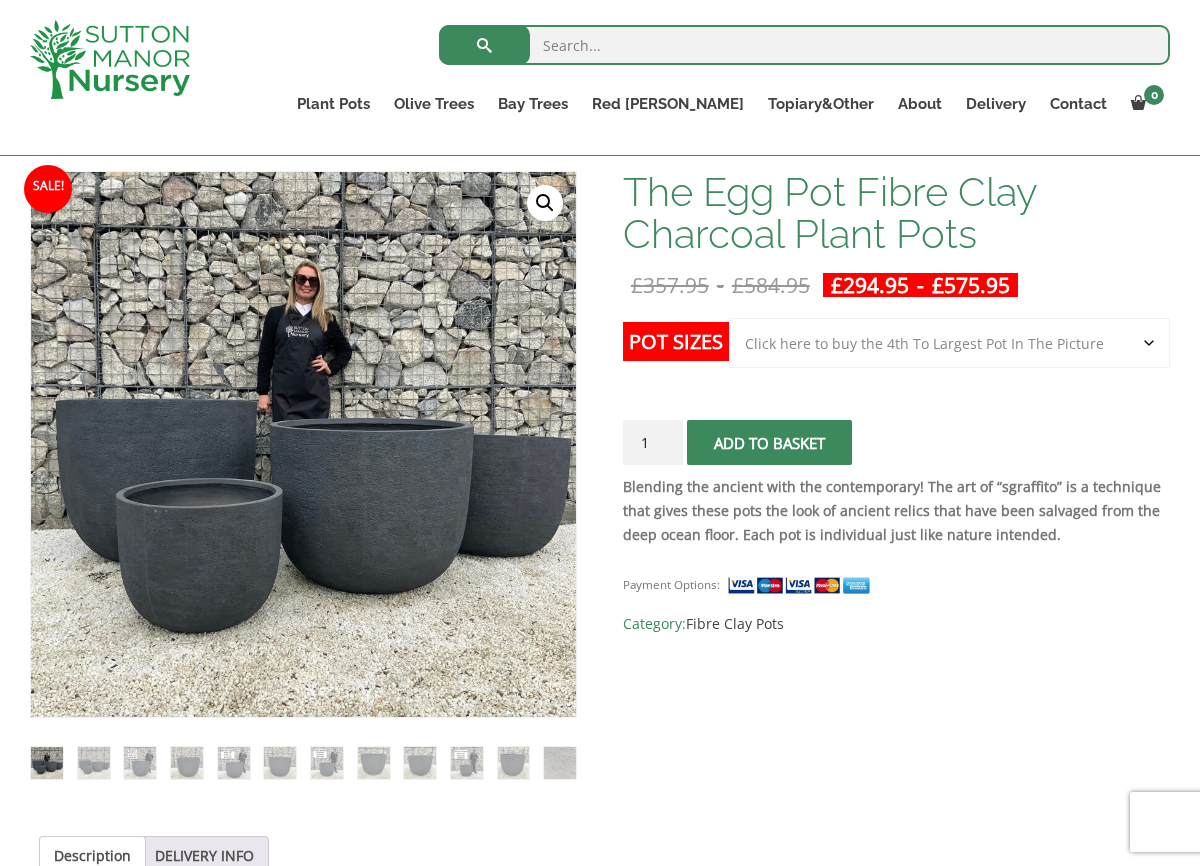 select on "Click here to buy the 4th To Largest Pot In The Picture" 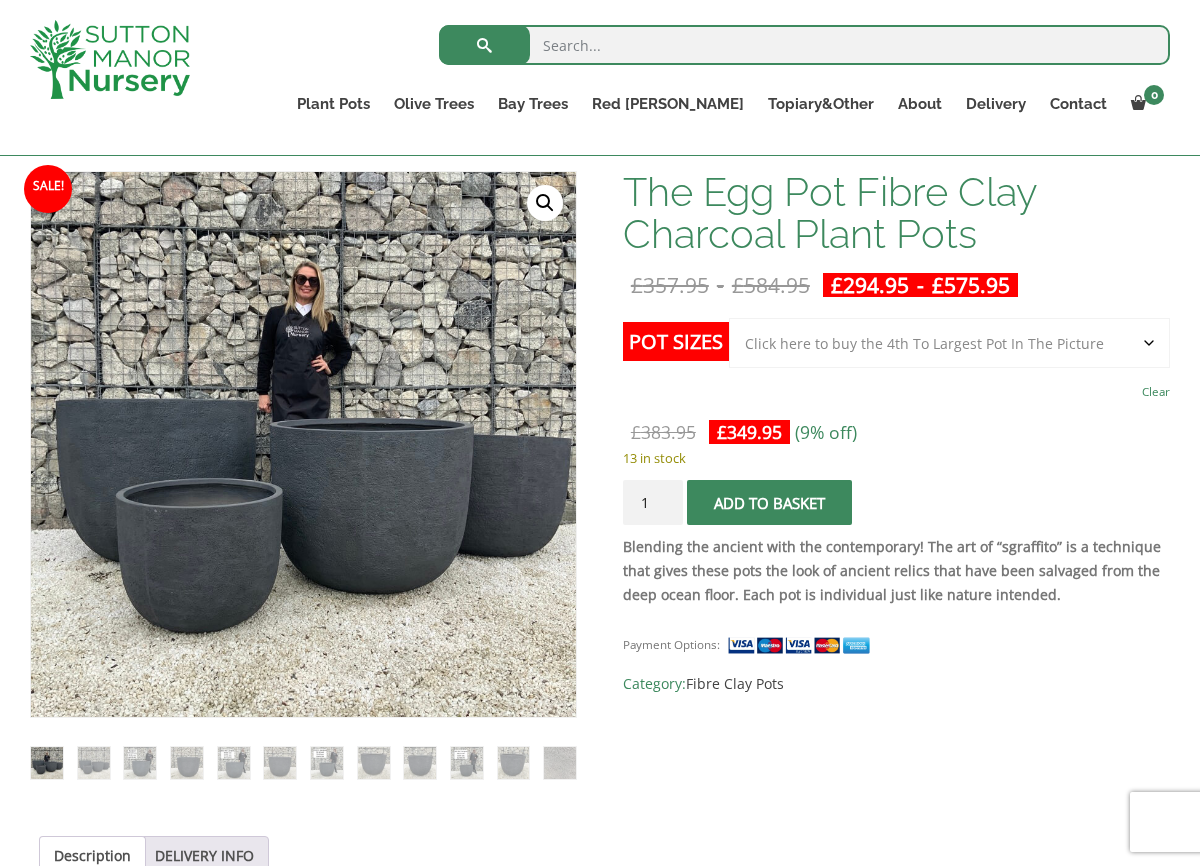 click on "Add to basket" 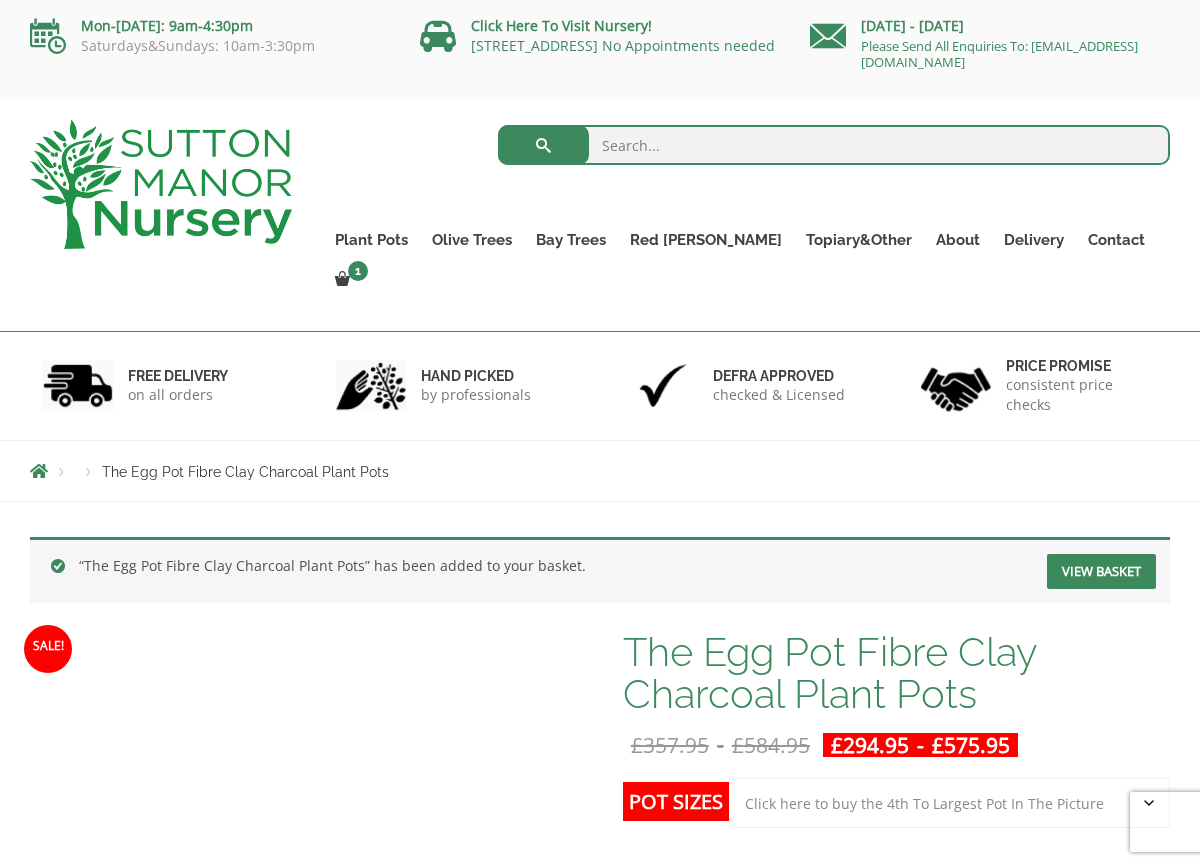 scroll, scrollTop: 0, scrollLeft: 0, axis: both 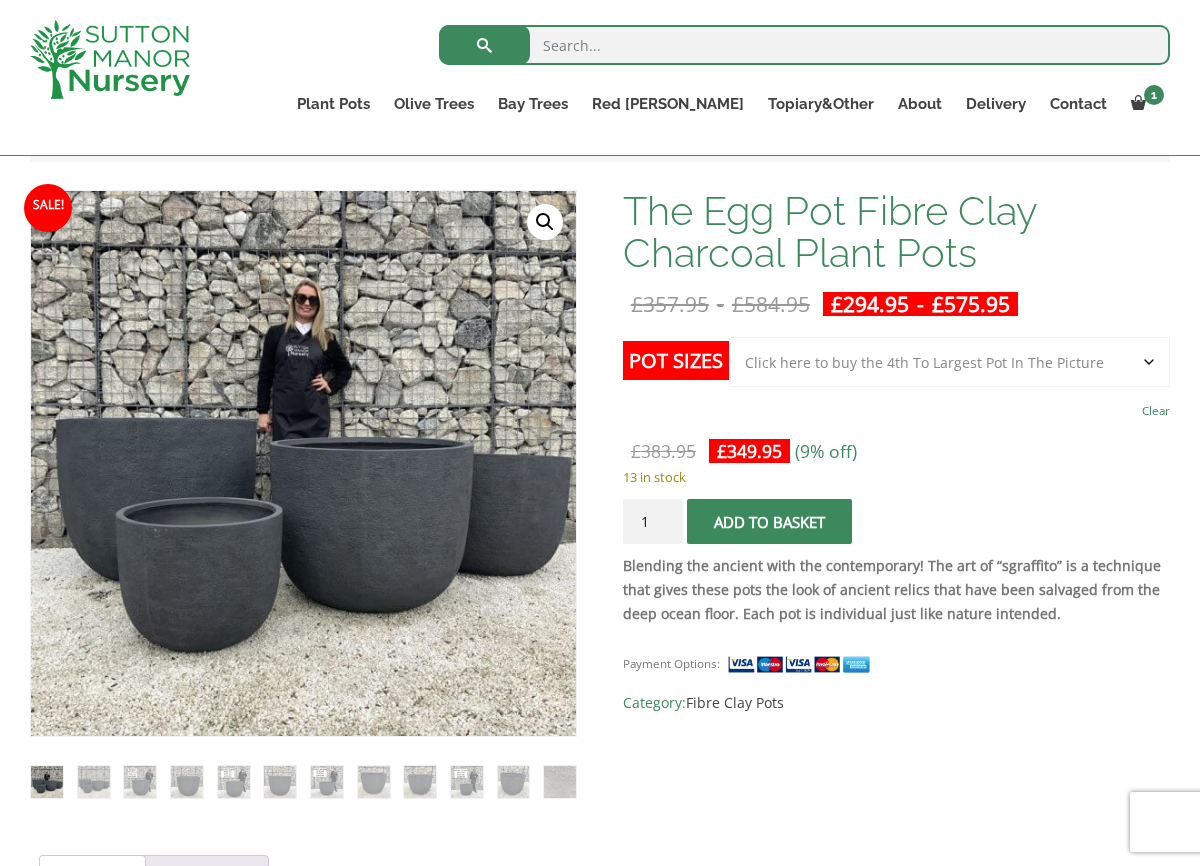 click on "Choose an option Click here to buy the 5th To Largest Pot In The Picture Click here to buy the 4th To Largest Pot In The Picture Click here to buy the 3rd To Largest Pot In The Picture Click here to buy the 2nd To Largest Pot In The Picture Click here to buy The Largest Pot In The Picture" 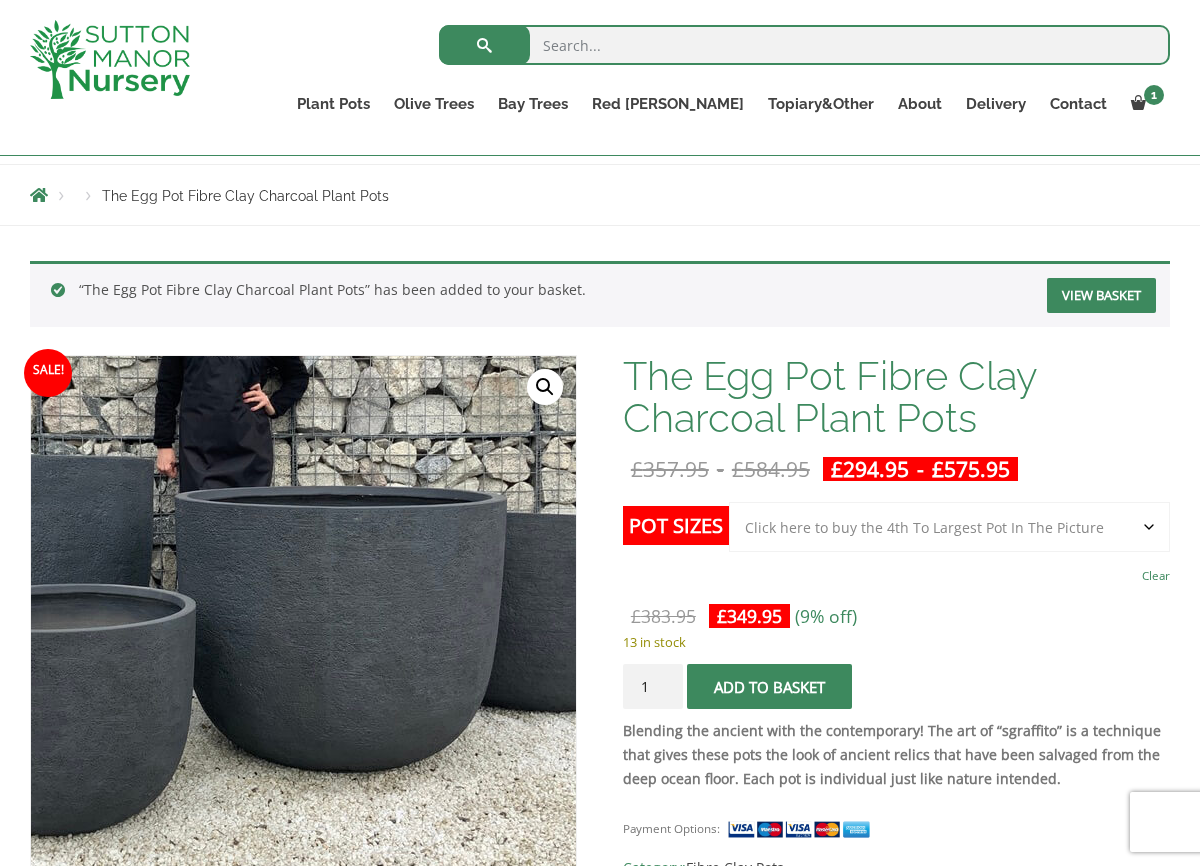 scroll, scrollTop: 191, scrollLeft: 0, axis: vertical 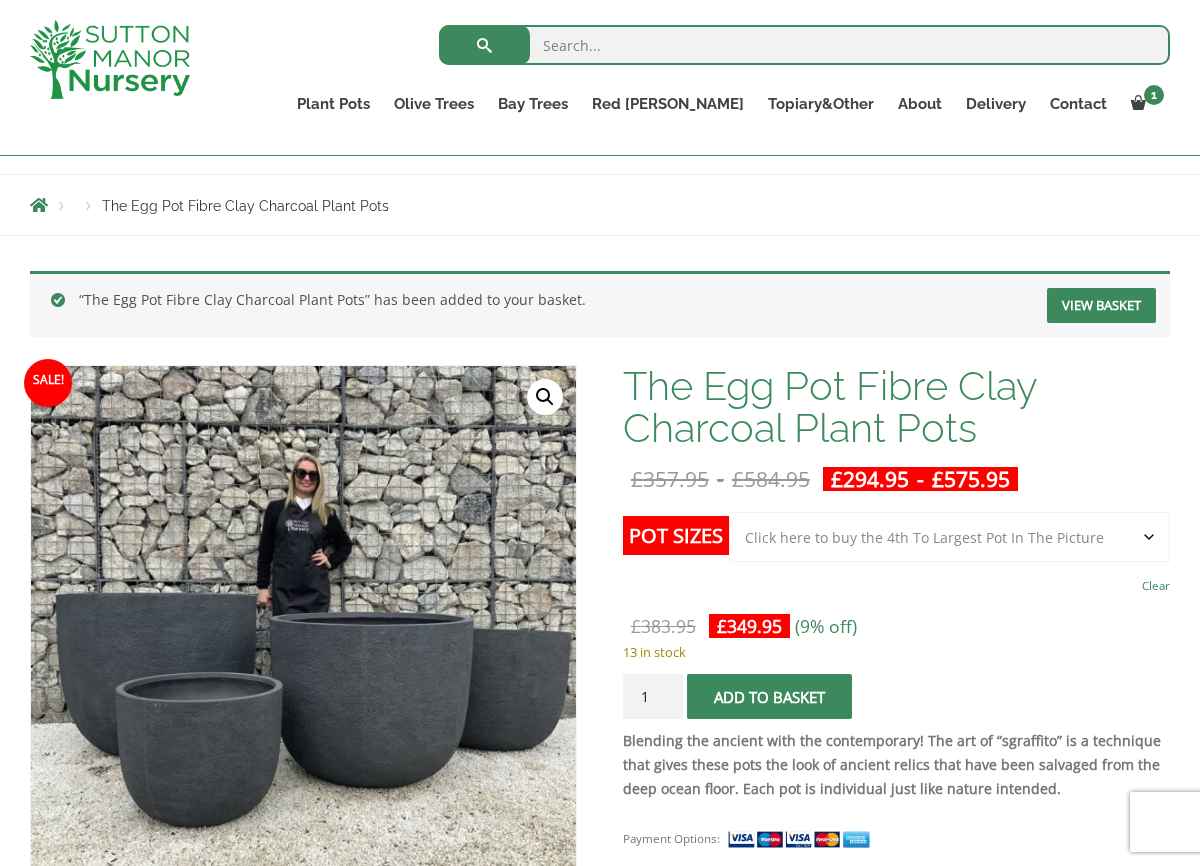 click on "Choose an option Click here to buy the 5th To Largest Pot In The Picture Click here to buy the 4th To Largest Pot In The Picture Click here to buy the 3rd To Largest Pot In The Picture Click here to buy the 2nd To Largest Pot In The Picture Click here to buy The Largest Pot In The Picture" 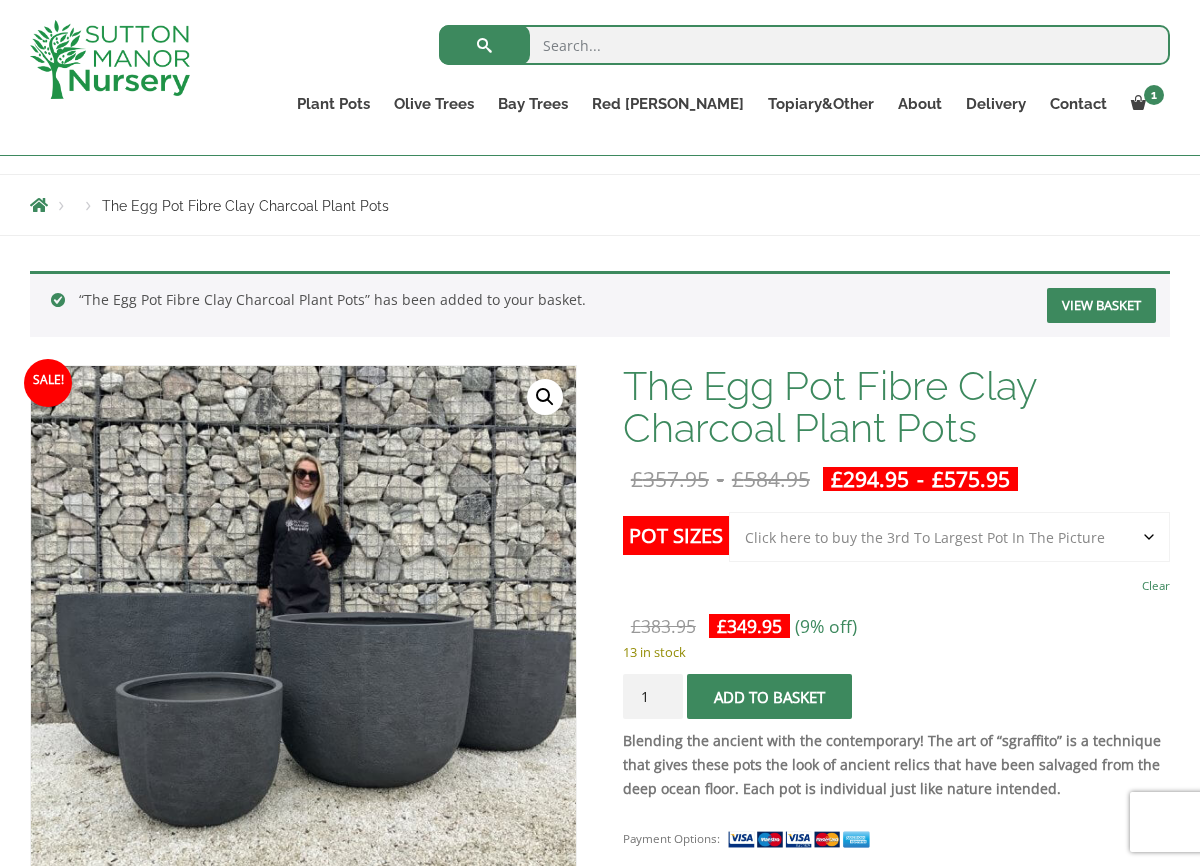 select on "Click here to buy the 3rd To Largest Pot In The Picture" 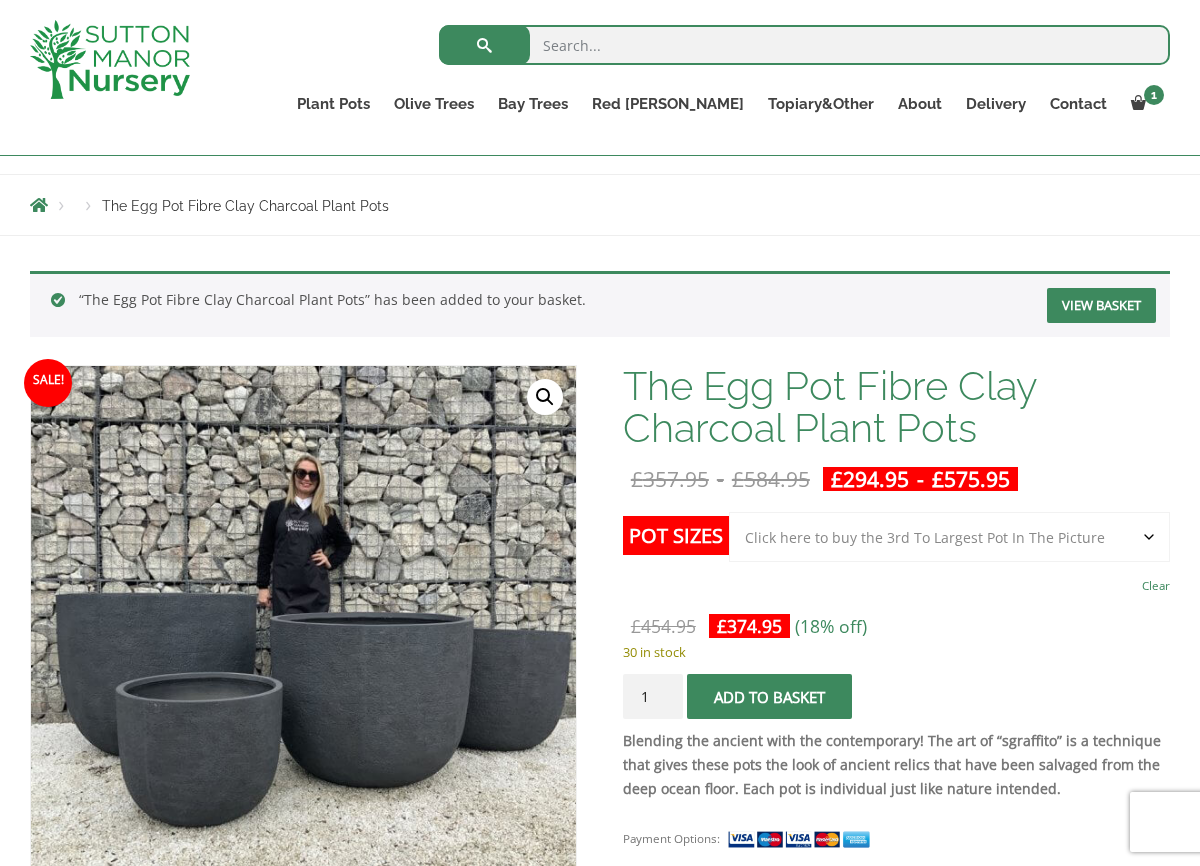 click 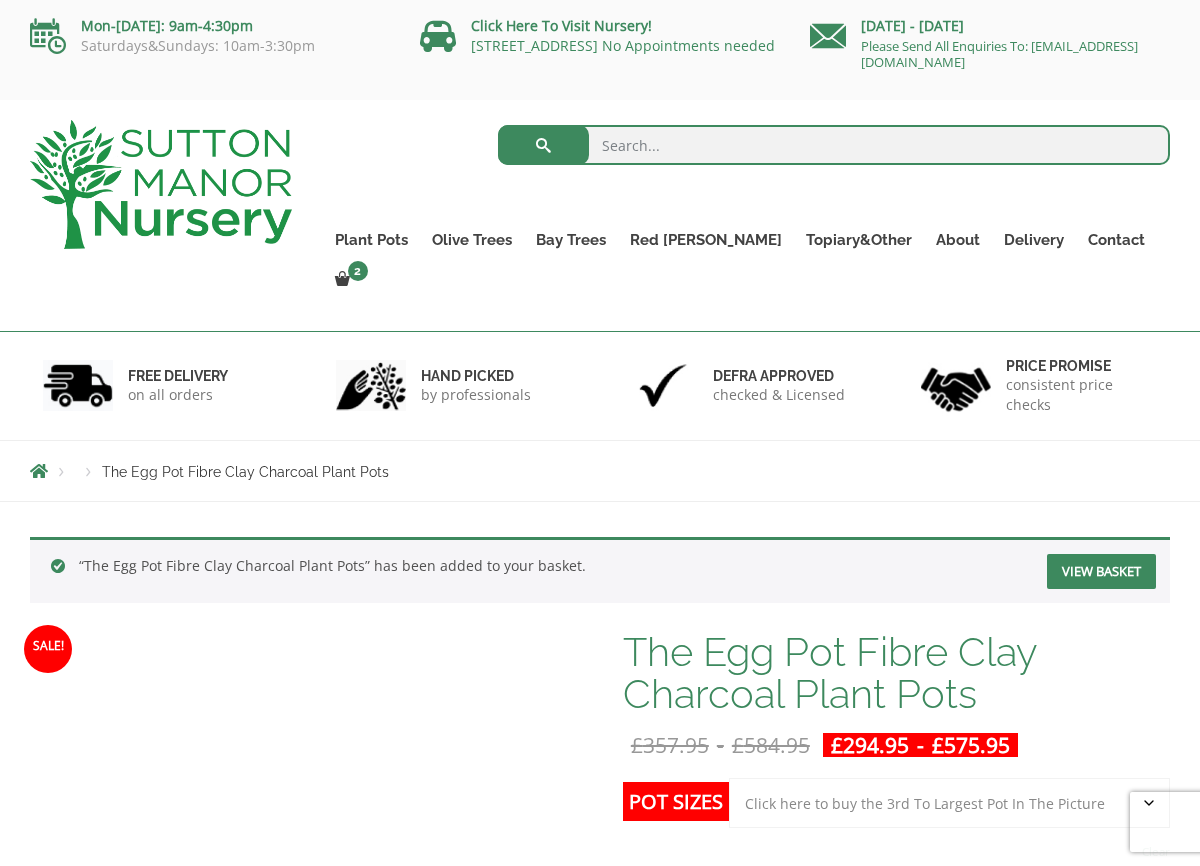 scroll, scrollTop: 0, scrollLeft: 0, axis: both 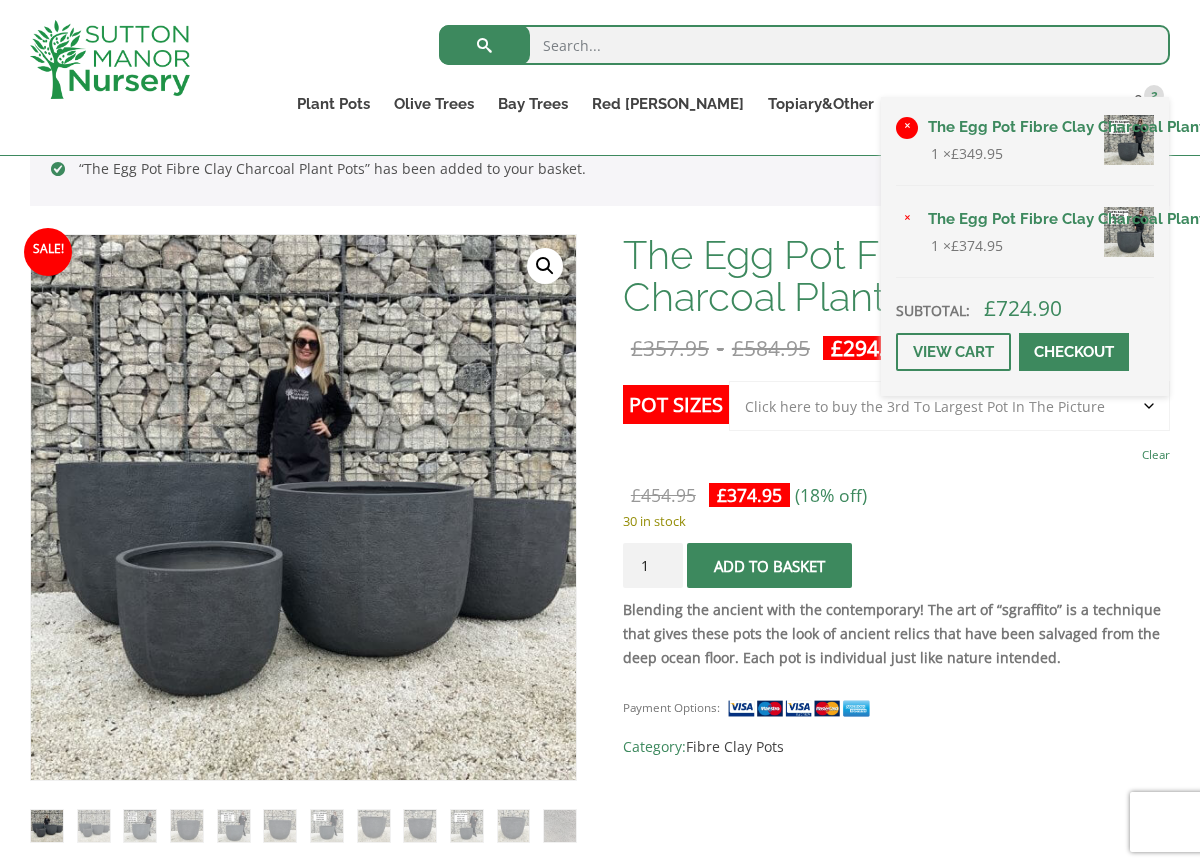 click on "×" at bounding box center [907, 128] 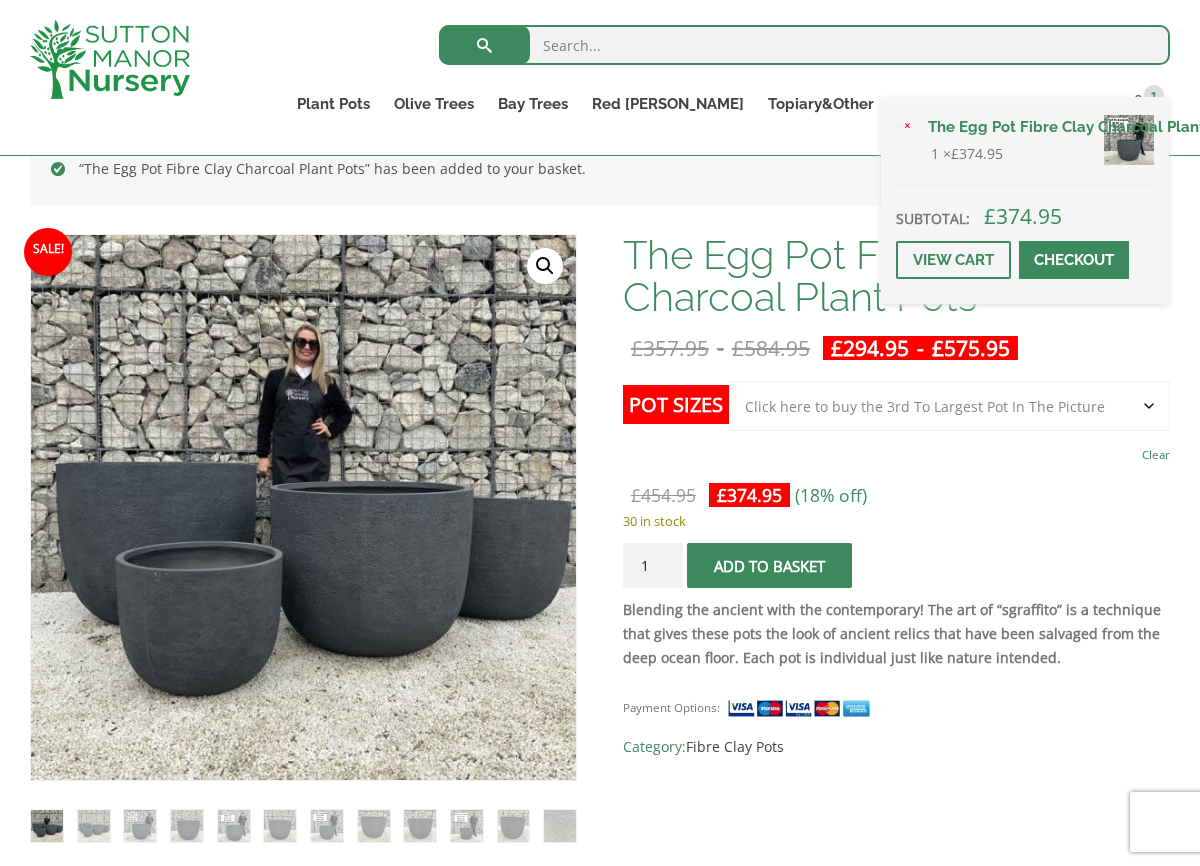 click on "The Egg Pot Fibre Clay Charcoal Plant Pots - Click here to buy the 3rd To Largest Pot In The Picture" at bounding box center (1035, 127) 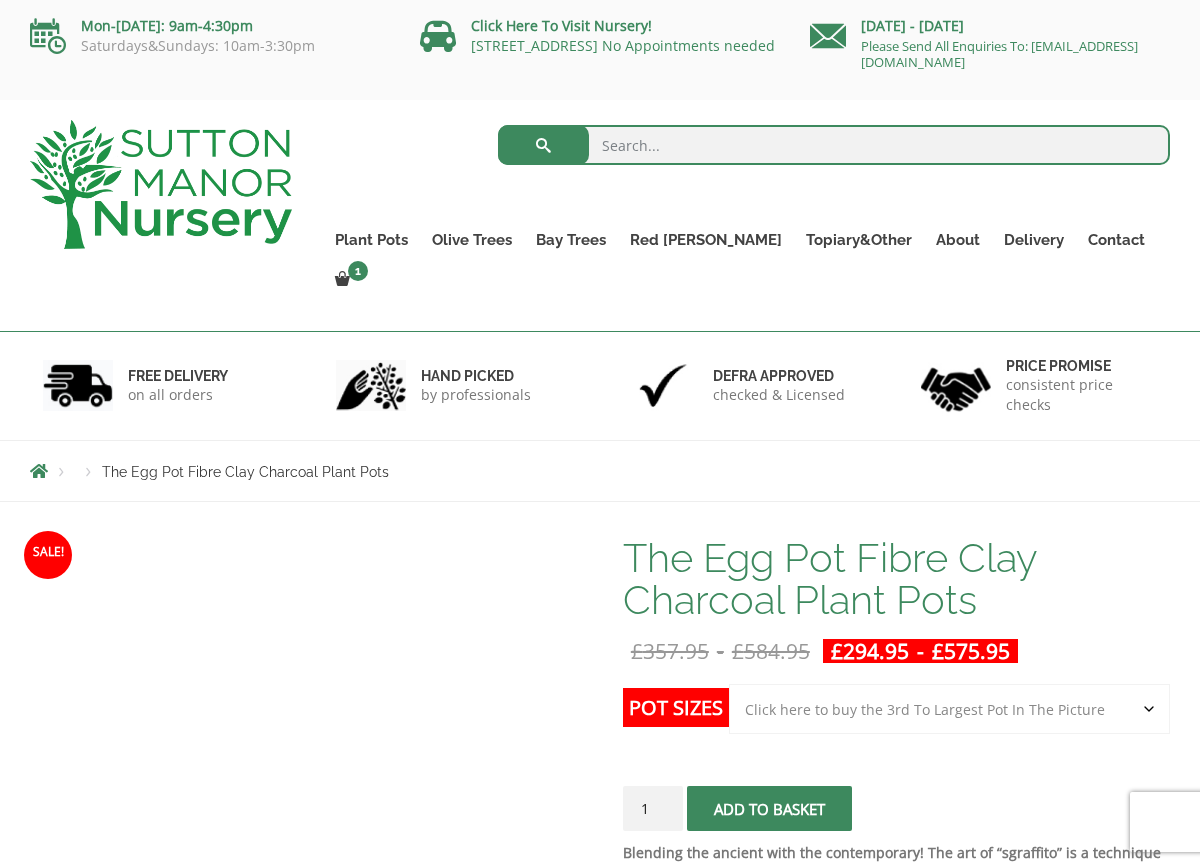 scroll, scrollTop: 0, scrollLeft: 0, axis: both 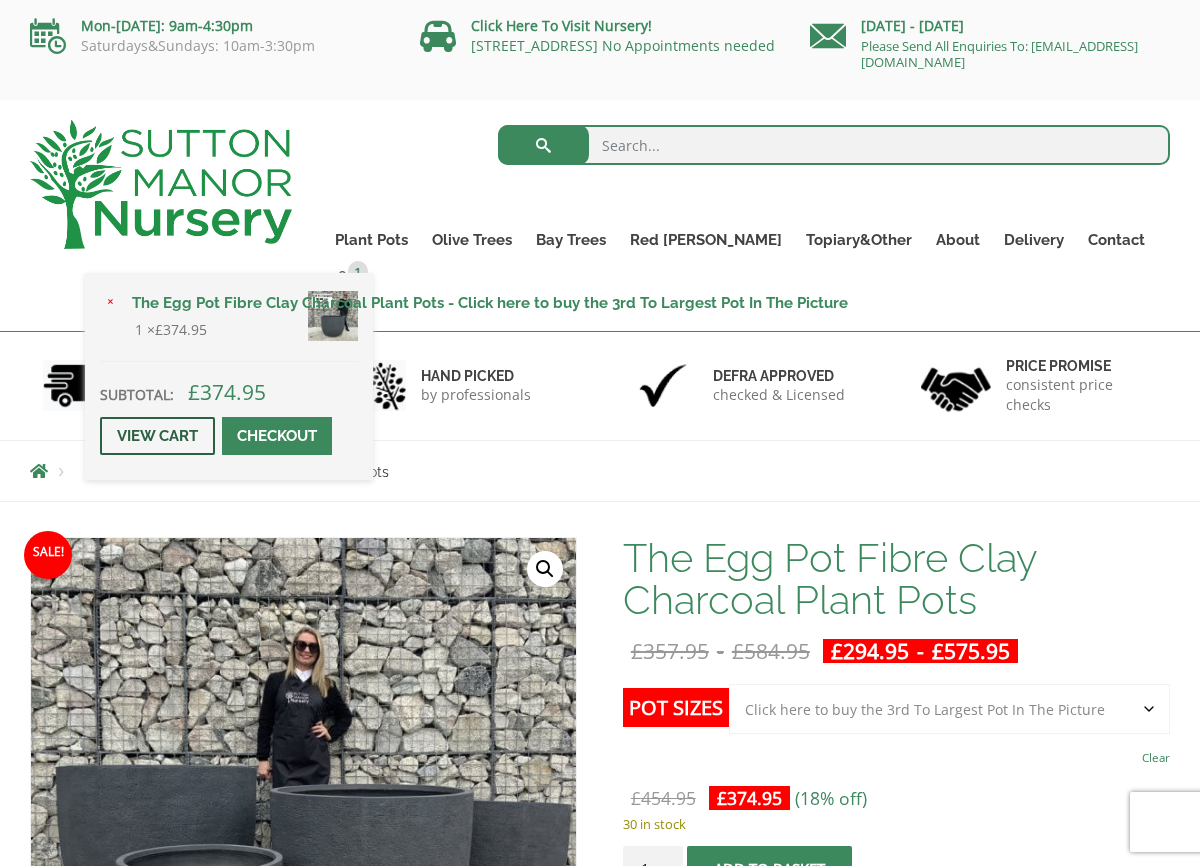 click on "View cart" at bounding box center (157, 436) 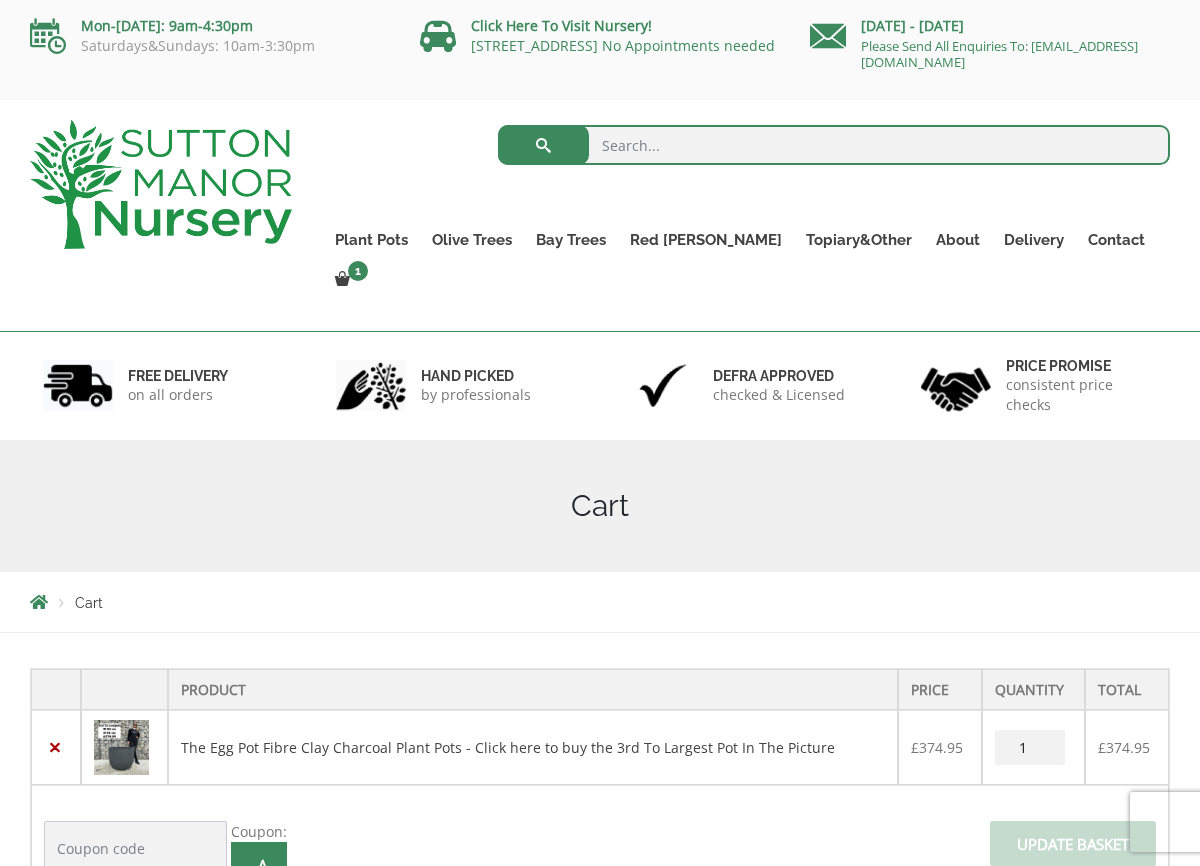 scroll, scrollTop: 0, scrollLeft: 0, axis: both 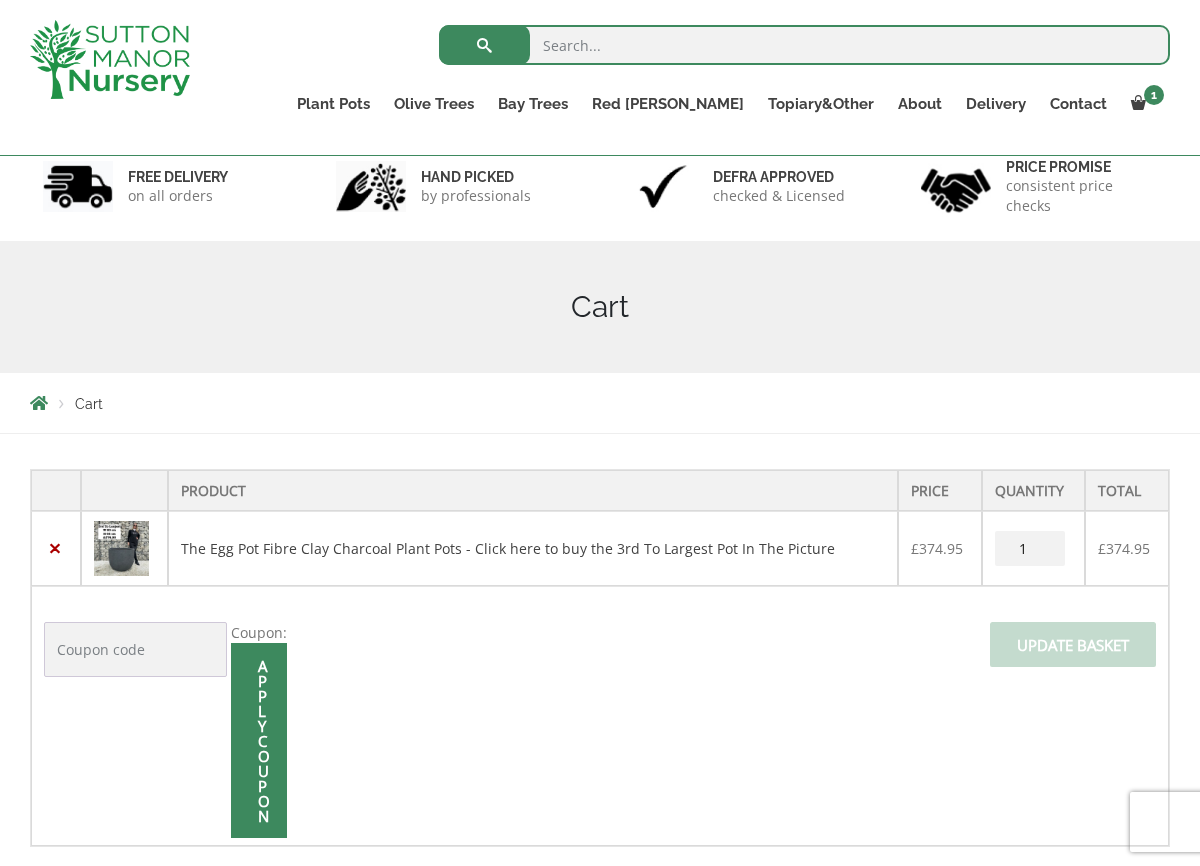 click on "1" at bounding box center [1030, 548] 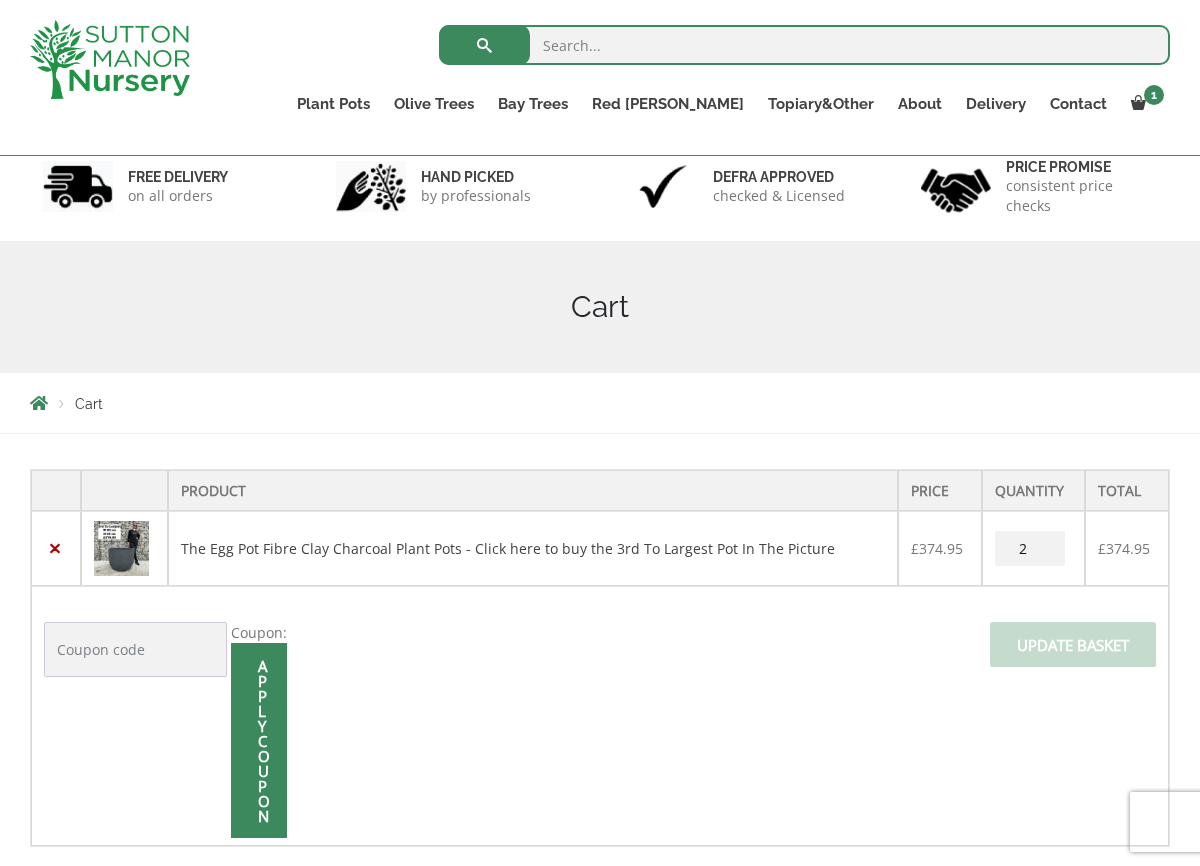 click on "2" at bounding box center (1030, 548) 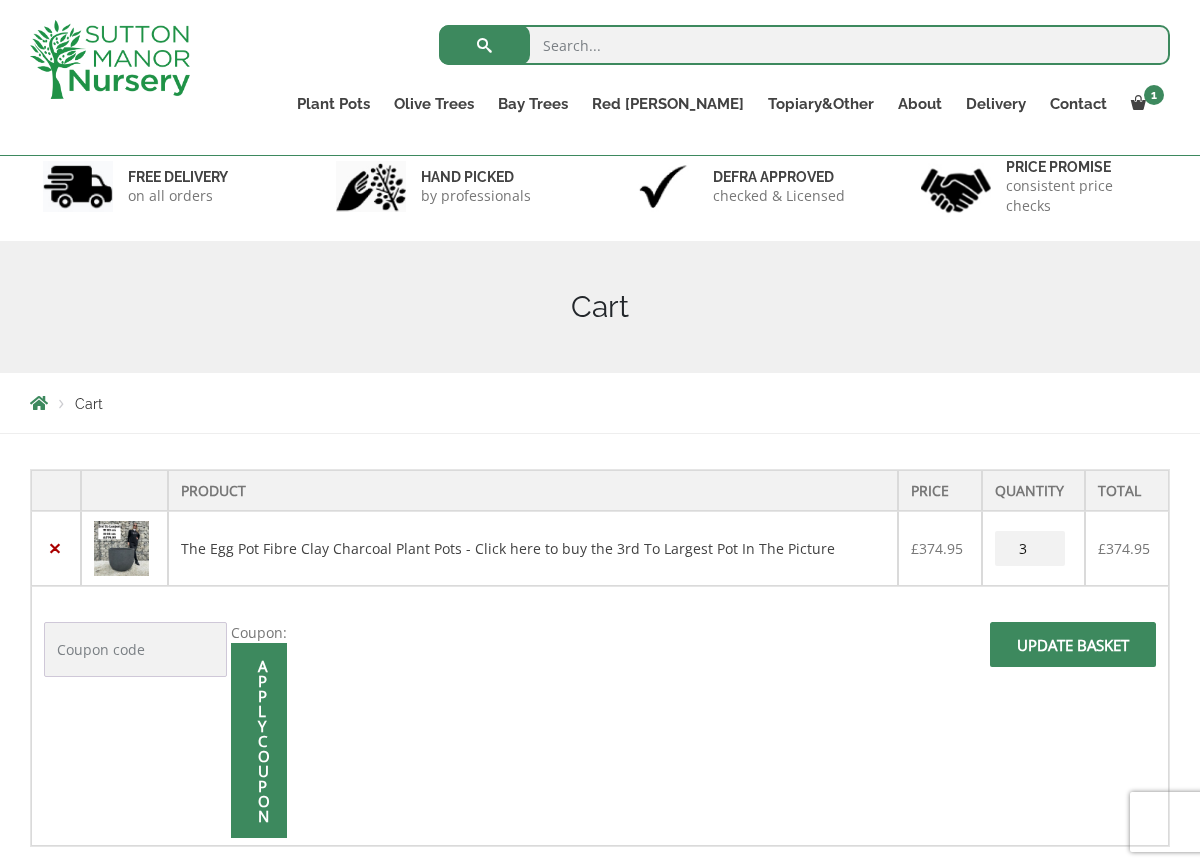 type on "3" 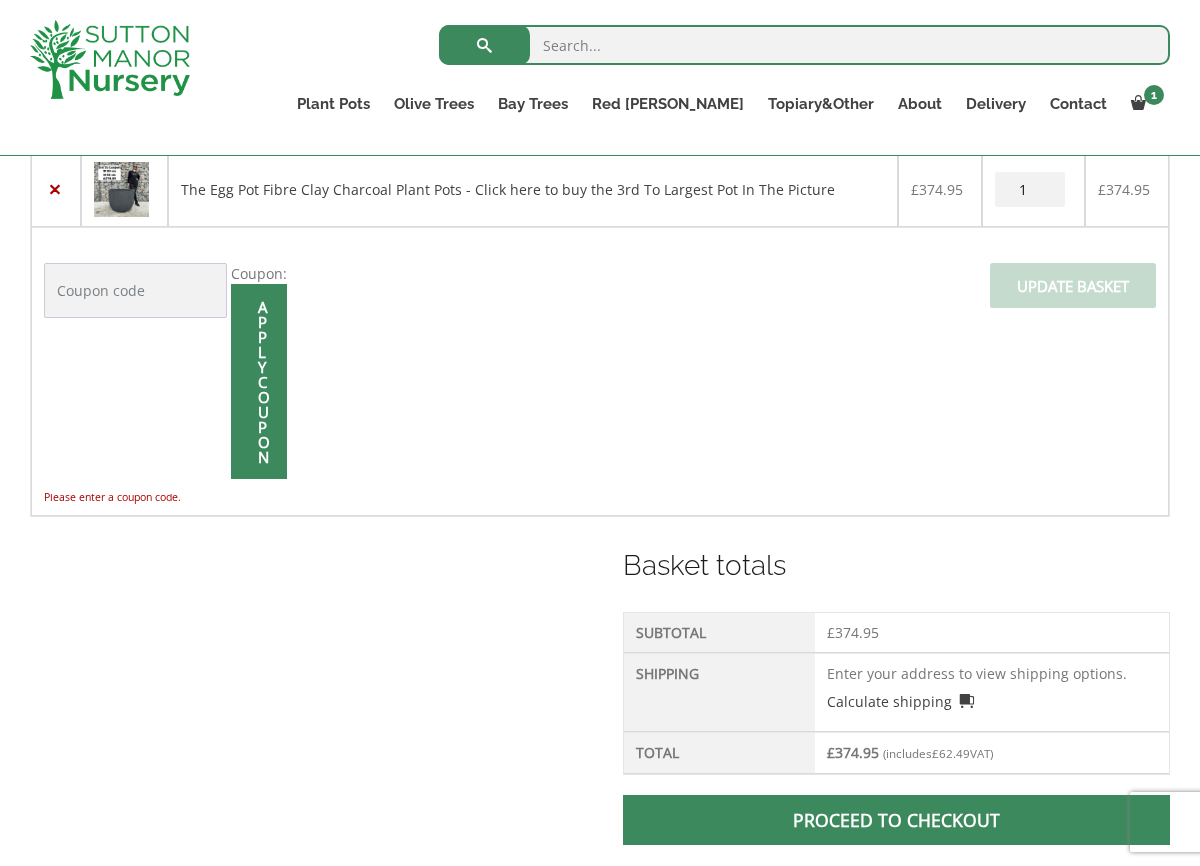 scroll, scrollTop: 482, scrollLeft: 0, axis: vertical 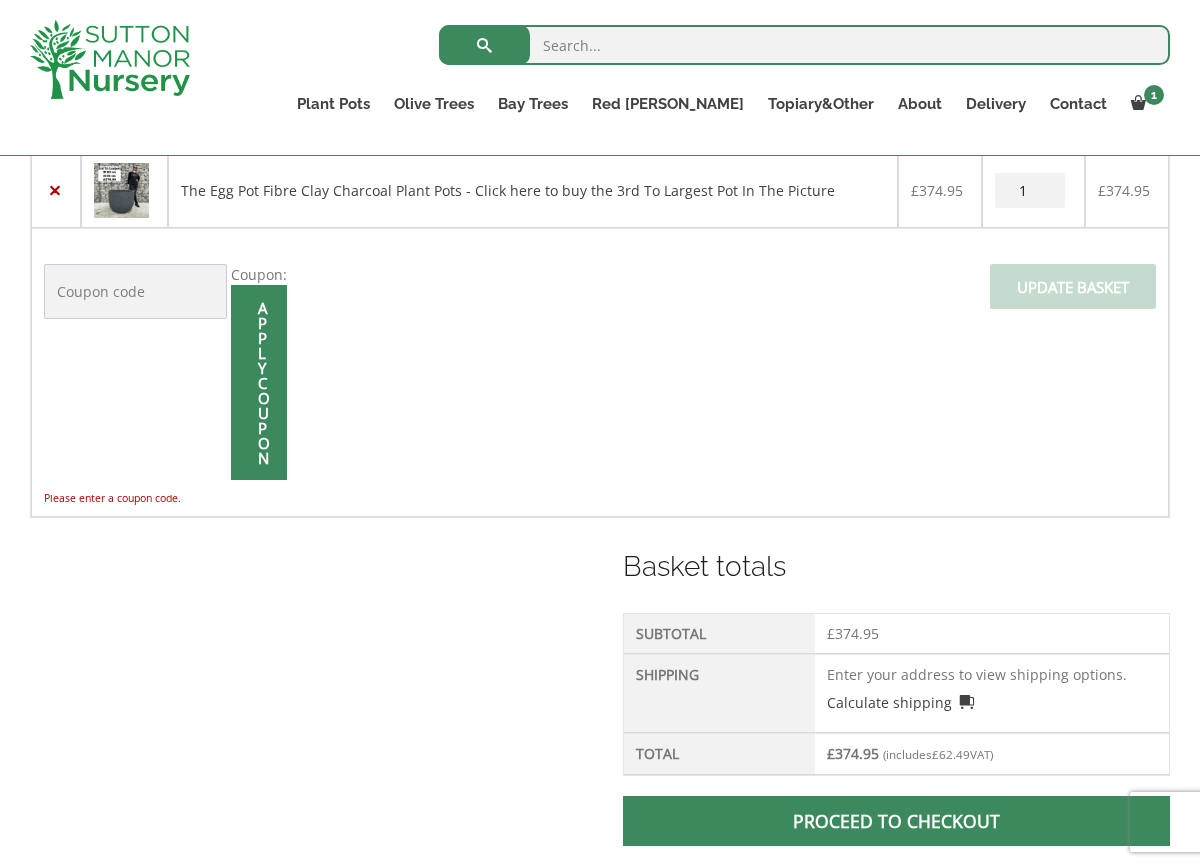 click on "Coupon:
Apply coupon
Please enter a coupon code.
Update basket" at bounding box center [600, 372] 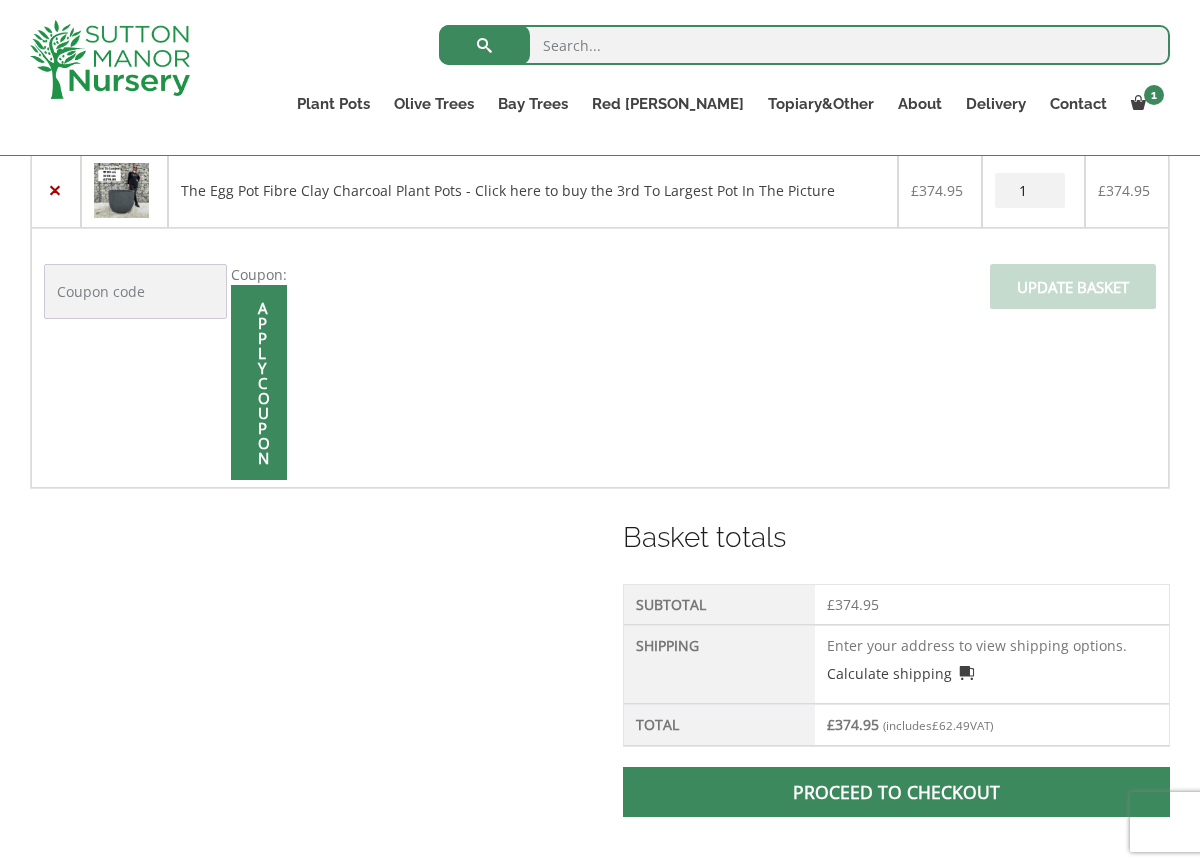 click on "1" at bounding box center (1030, 190) 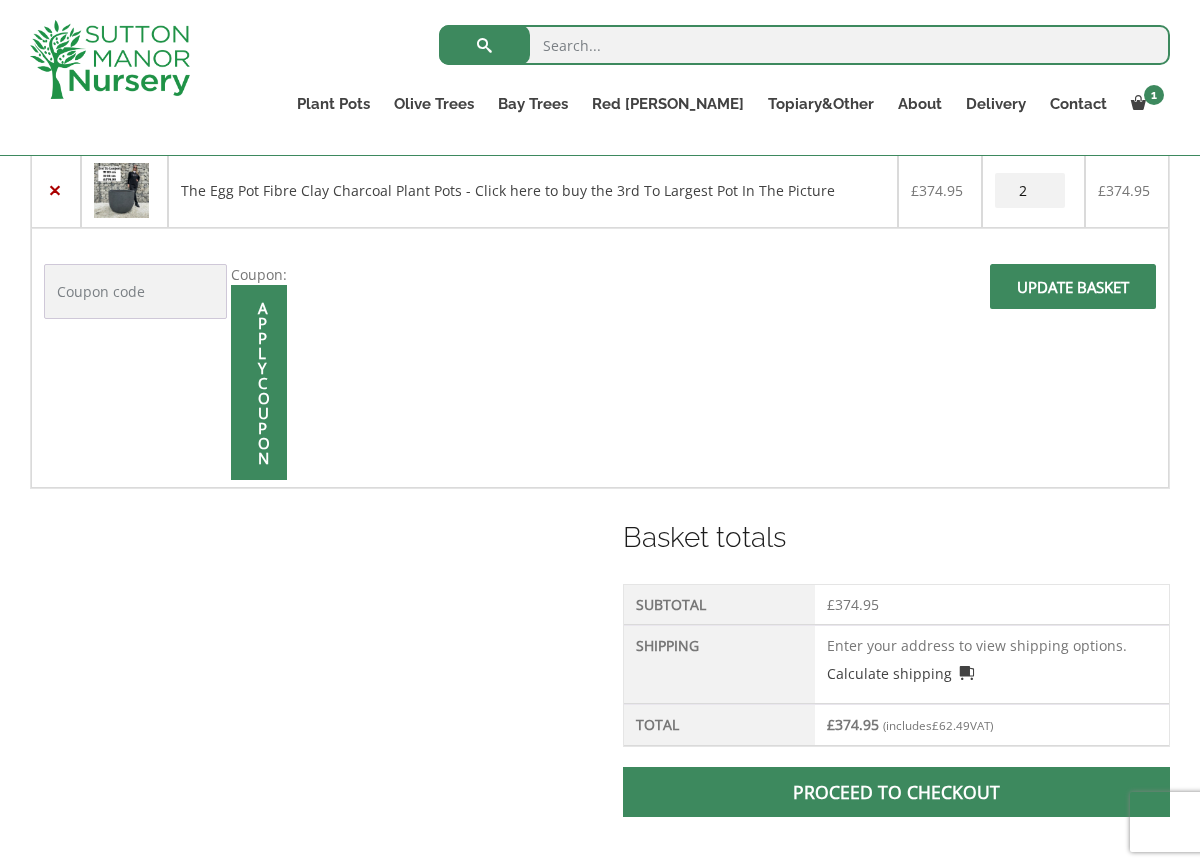 click on "2" at bounding box center [1030, 190] 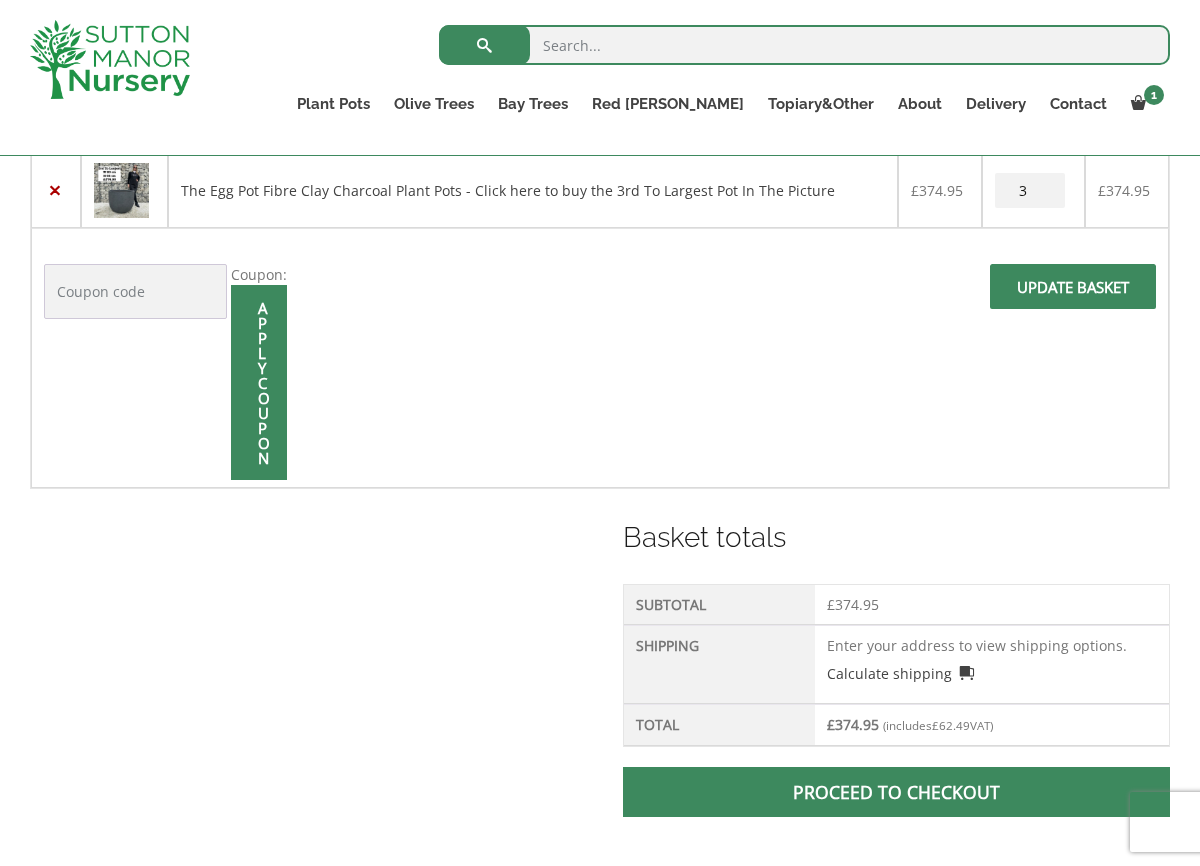 type on "3" 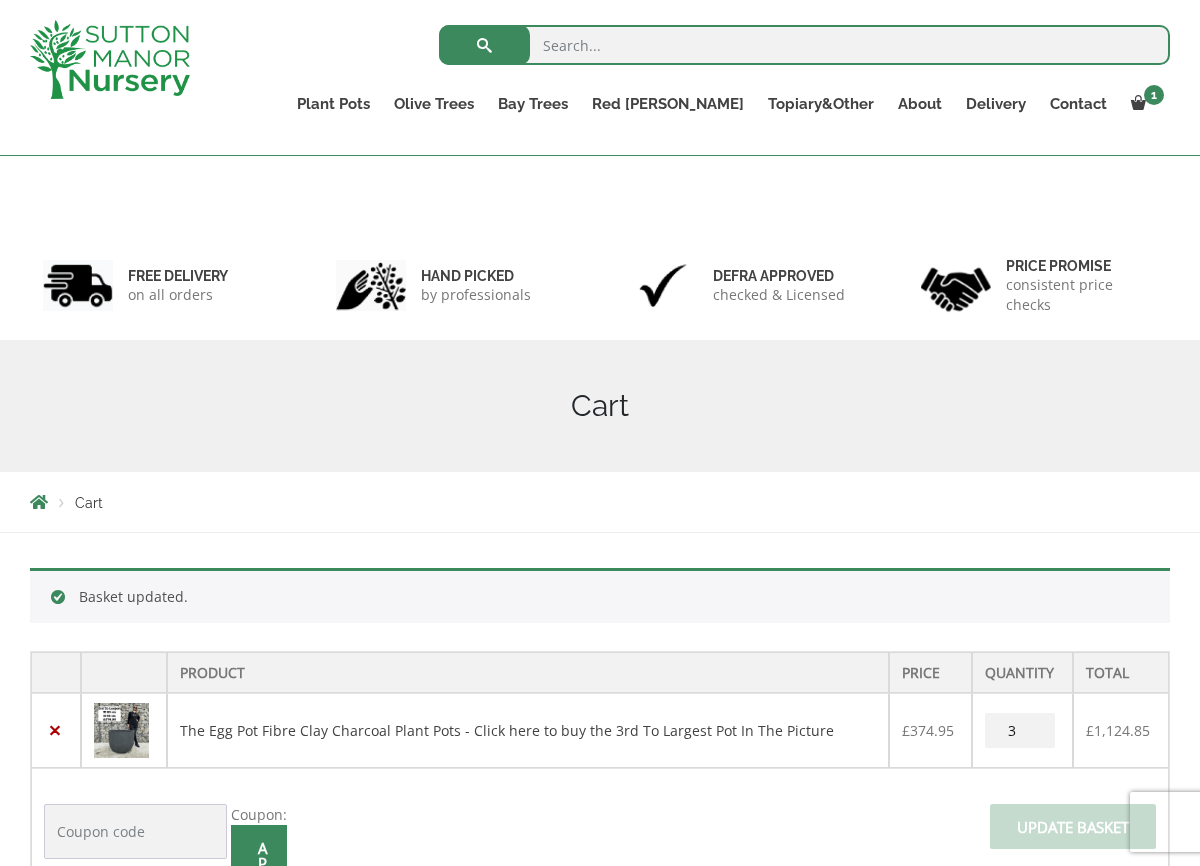 scroll, scrollTop: 0, scrollLeft: 0, axis: both 